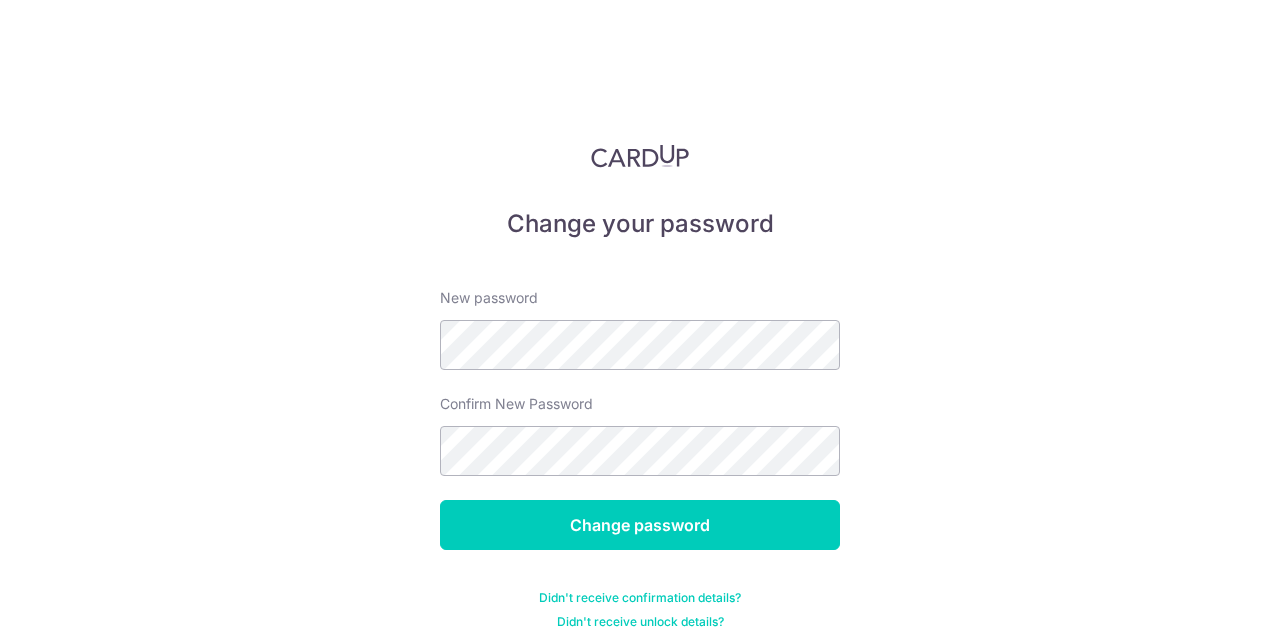 scroll, scrollTop: 0, scrollLeft: 0, axis: both 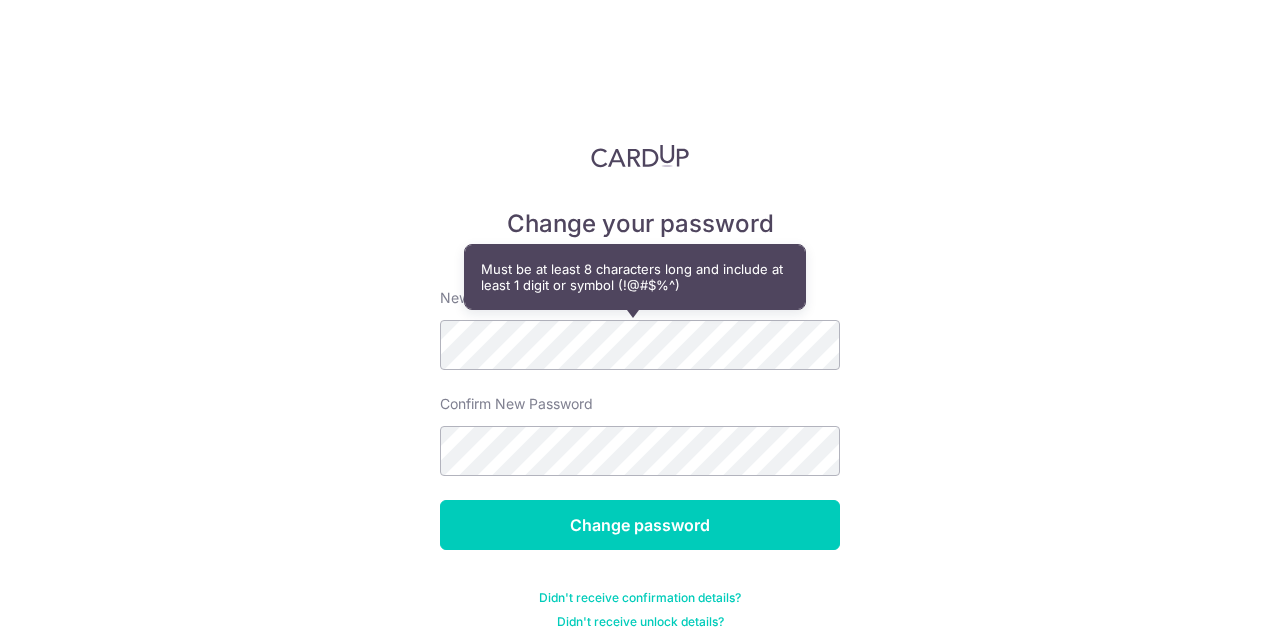 drag, startPoint x: 872, startPoint y: 277, endPoint x: 884, endPoint y: 269, distance: 14.422205 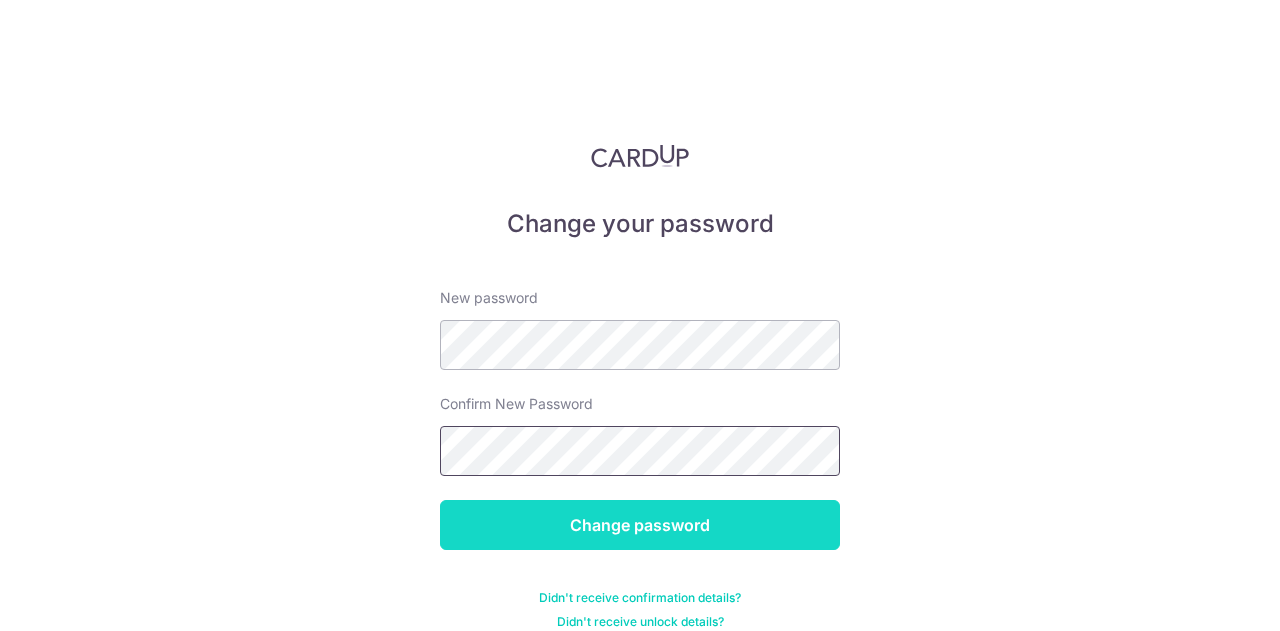 click on "Change password" at bounding box center (640, 525) 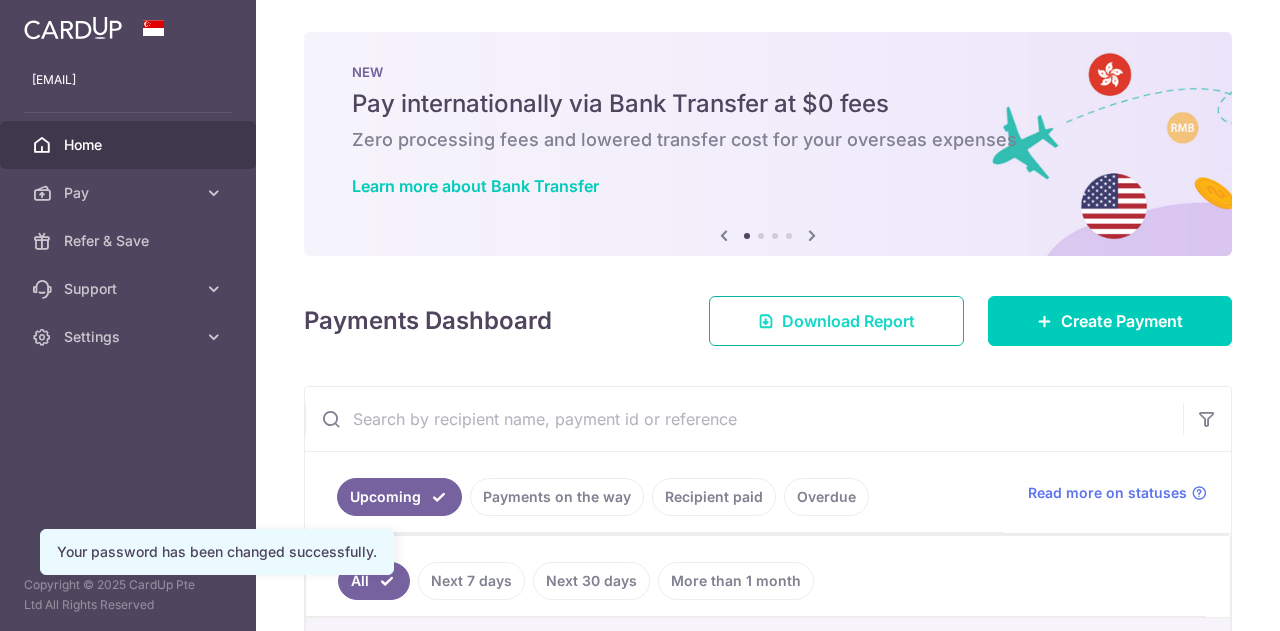 scroll, scrollTop: 0, scrollLeft: 0, axis: both 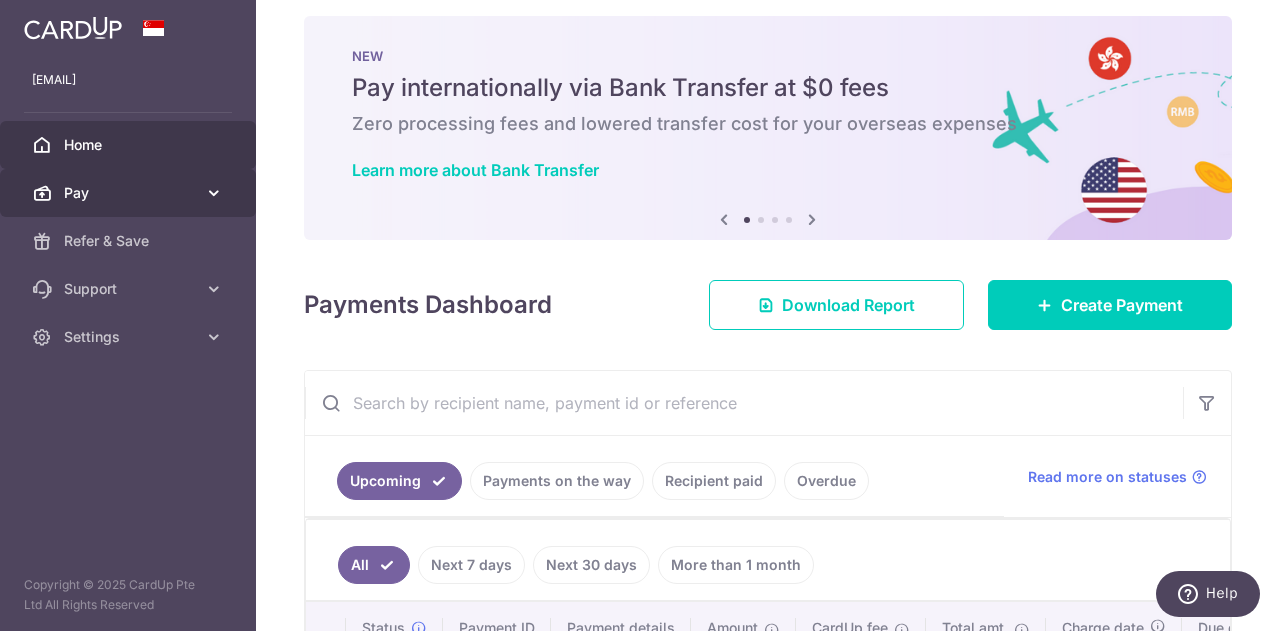 click at bounding box center (214, 193) 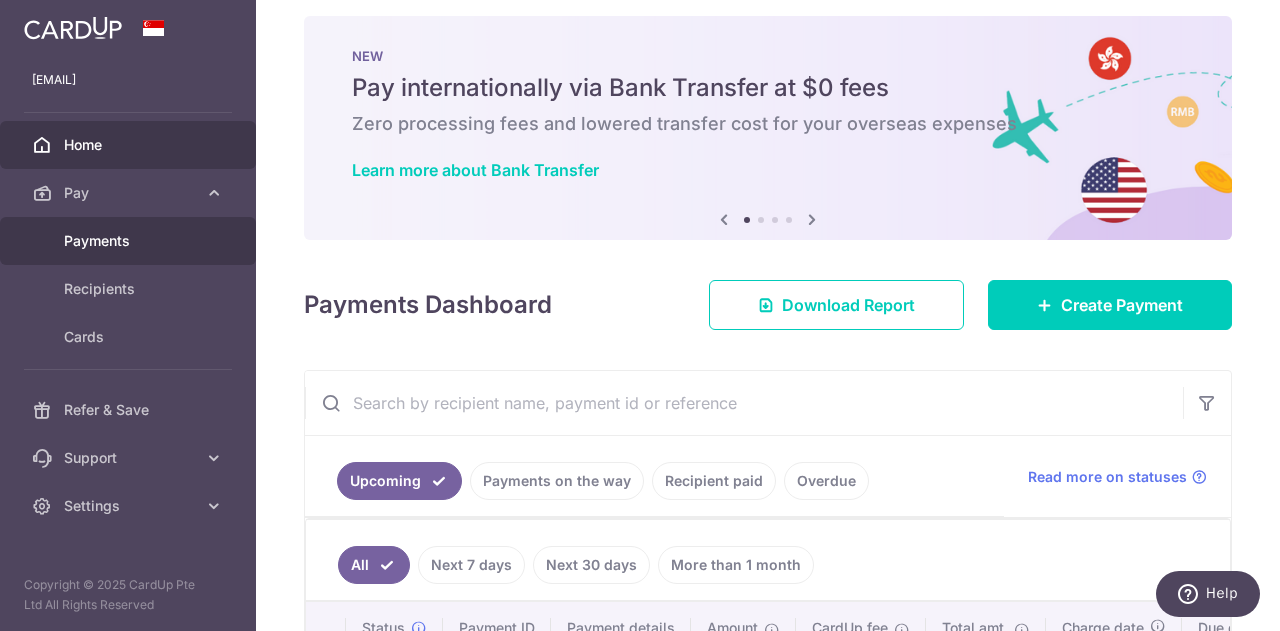 click on "Payments" at bounding box center (130, 241) 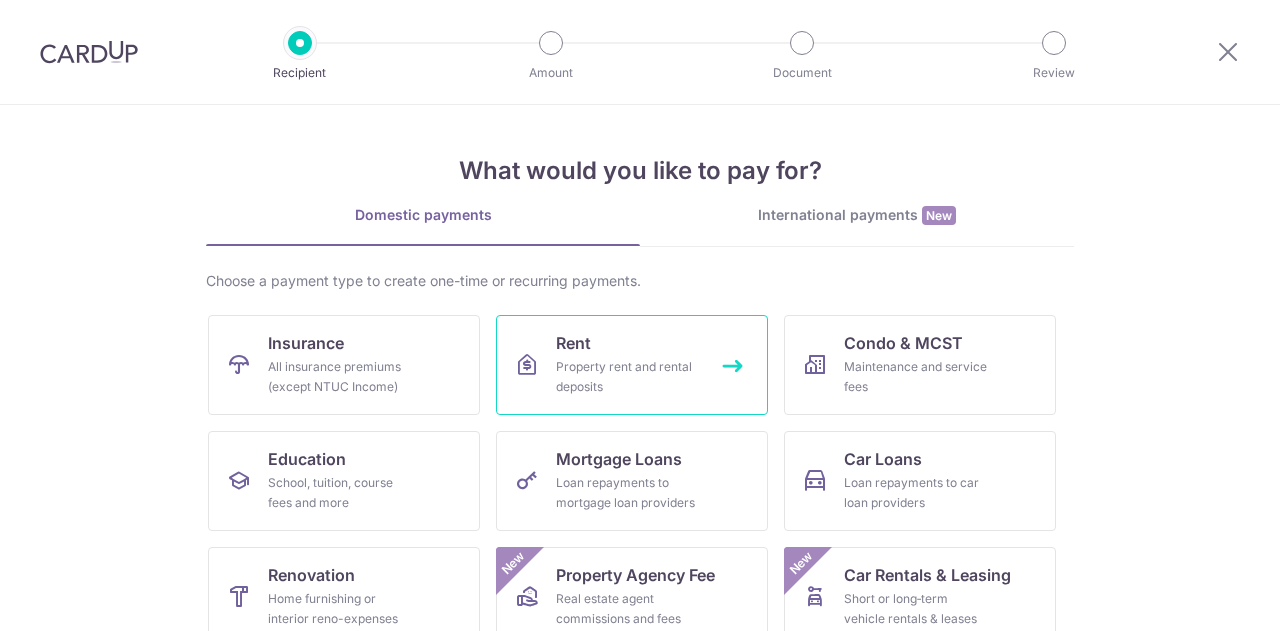 scroll, scrollTop: 0, scrollLeft: 0, axis: both 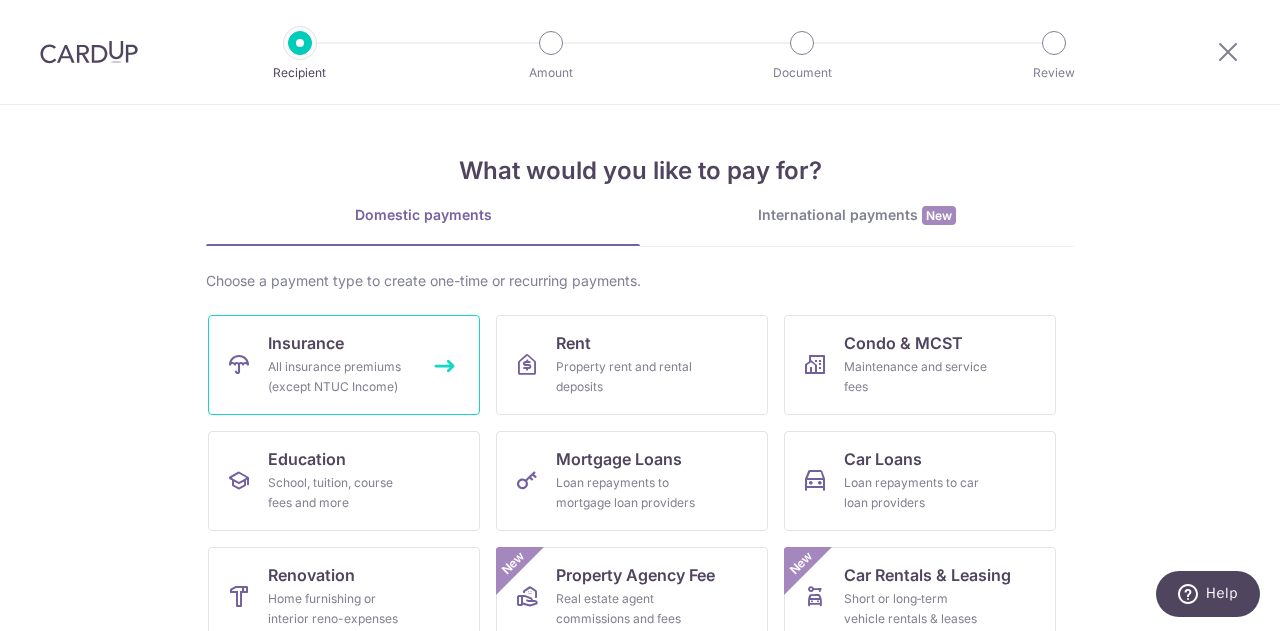 click on "All insurance premiums (except NTUC Income)" at bounding box center [340, 377] 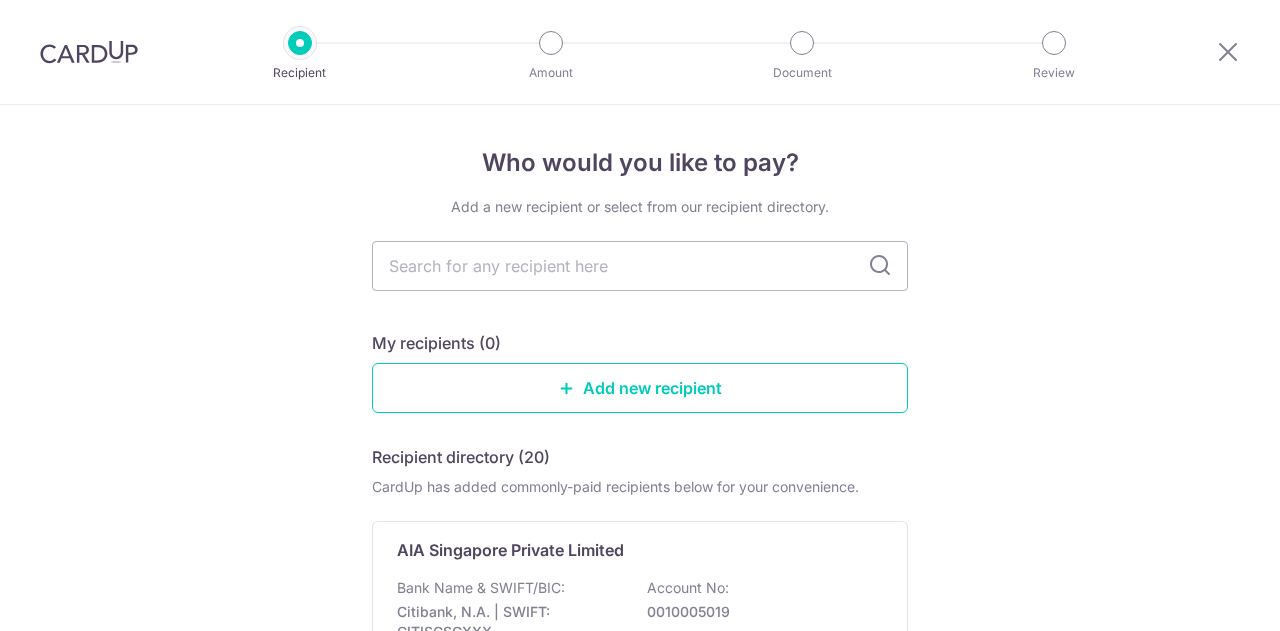scroll, scrollTop: 0, scrollLeft: 0, axis: both 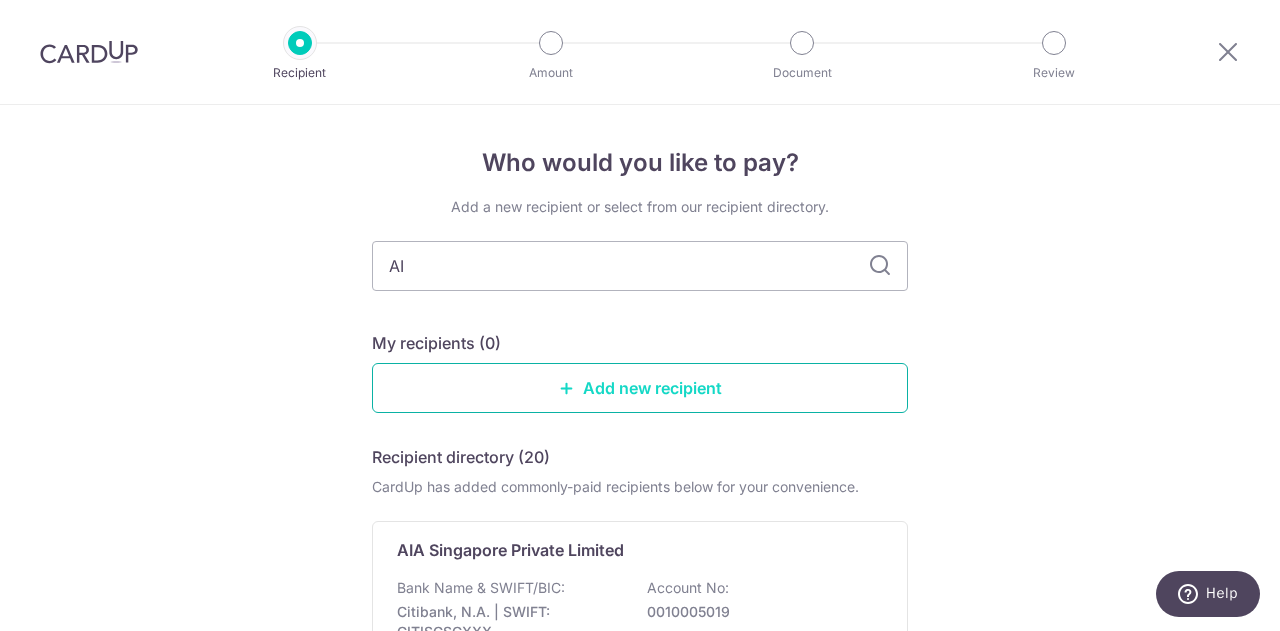 type on "AIA" 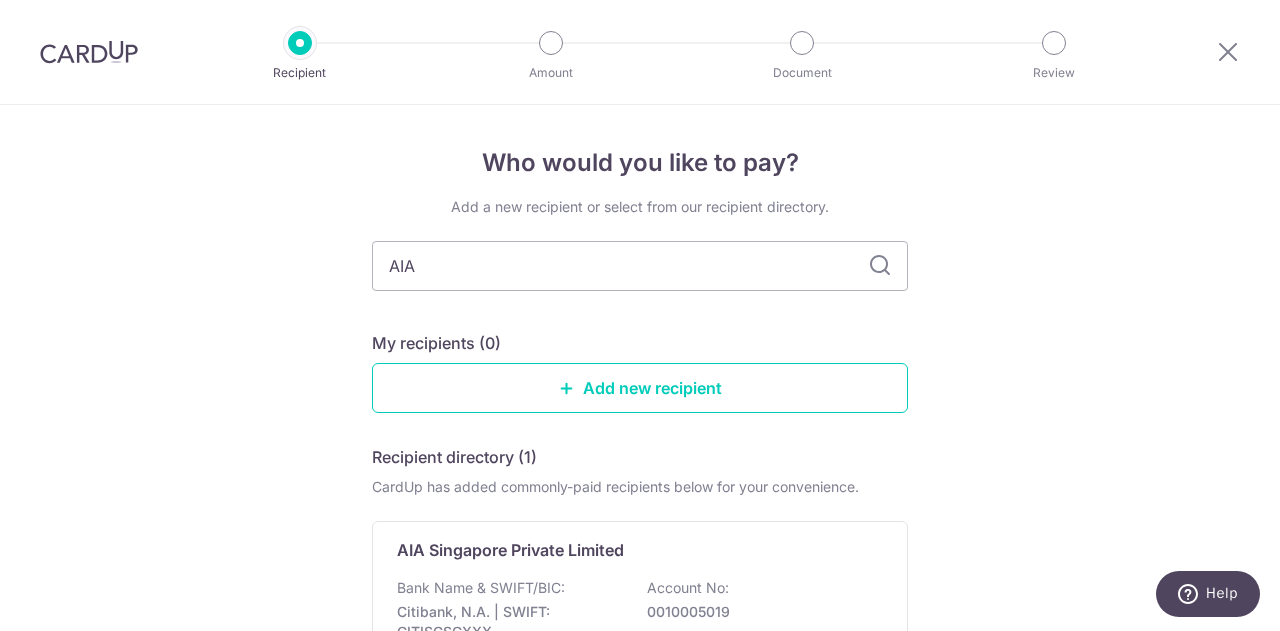 click at bounding box center (880, 266) 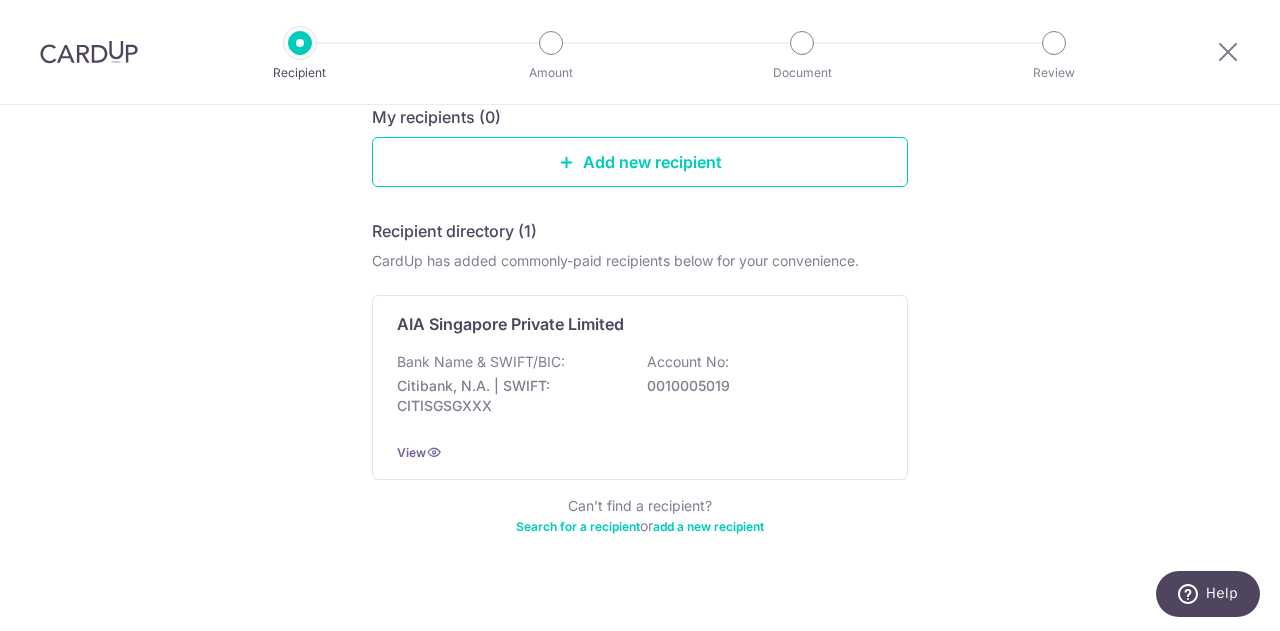 scroll, scrollTop: 248, scrollLeft: 0, axis: vertical 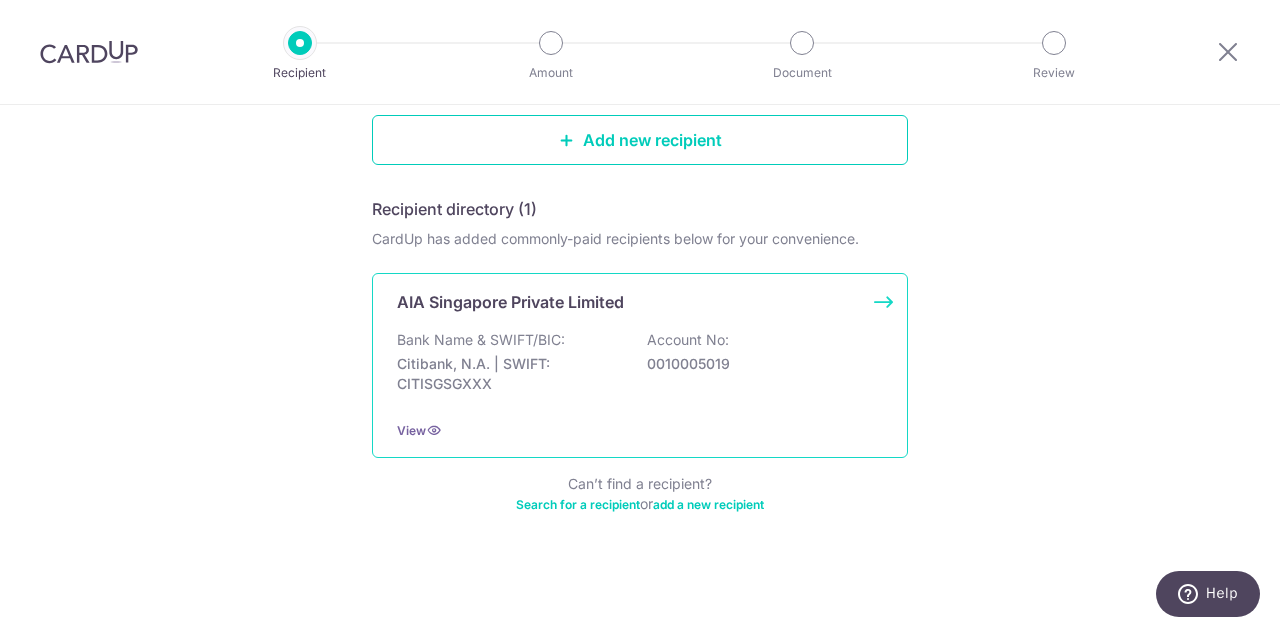 click on "AIA Singapore Private Limited
Bank Name & SWIFT/BIC:
Citibank, N.A. | SWIFT: CITISGSGXXX
Account No:
0010005019
View" at bounding box center [640, 365] 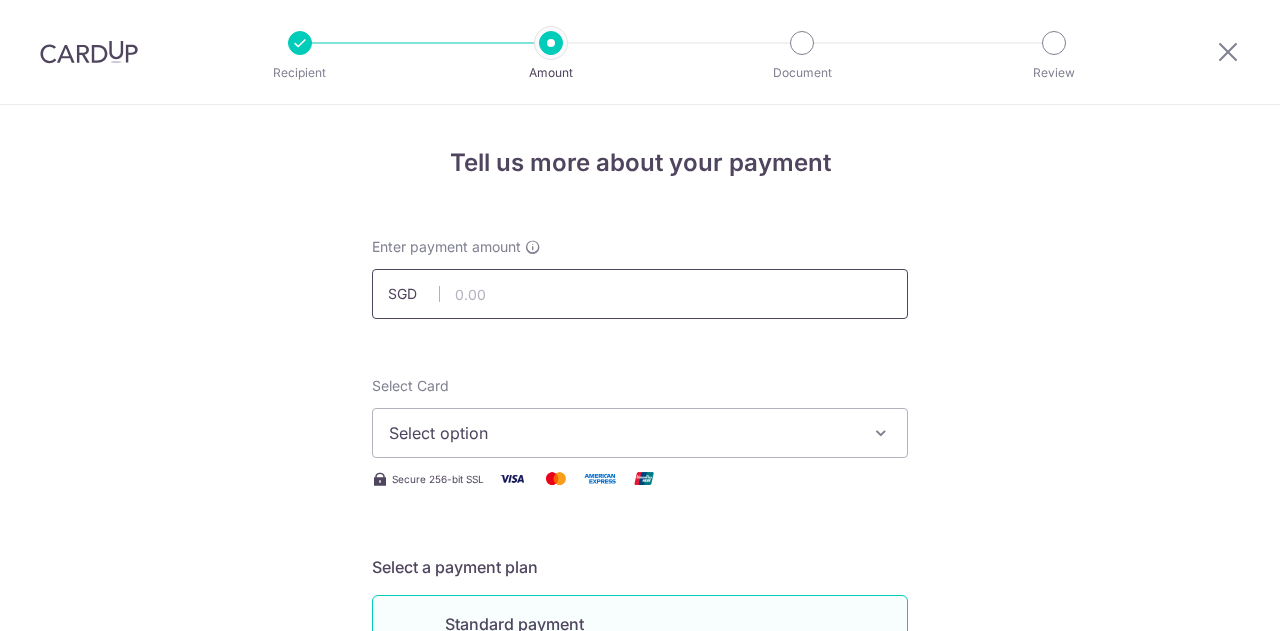 scroll, scrollTop: 0, scrollLeft: 0, axis: both 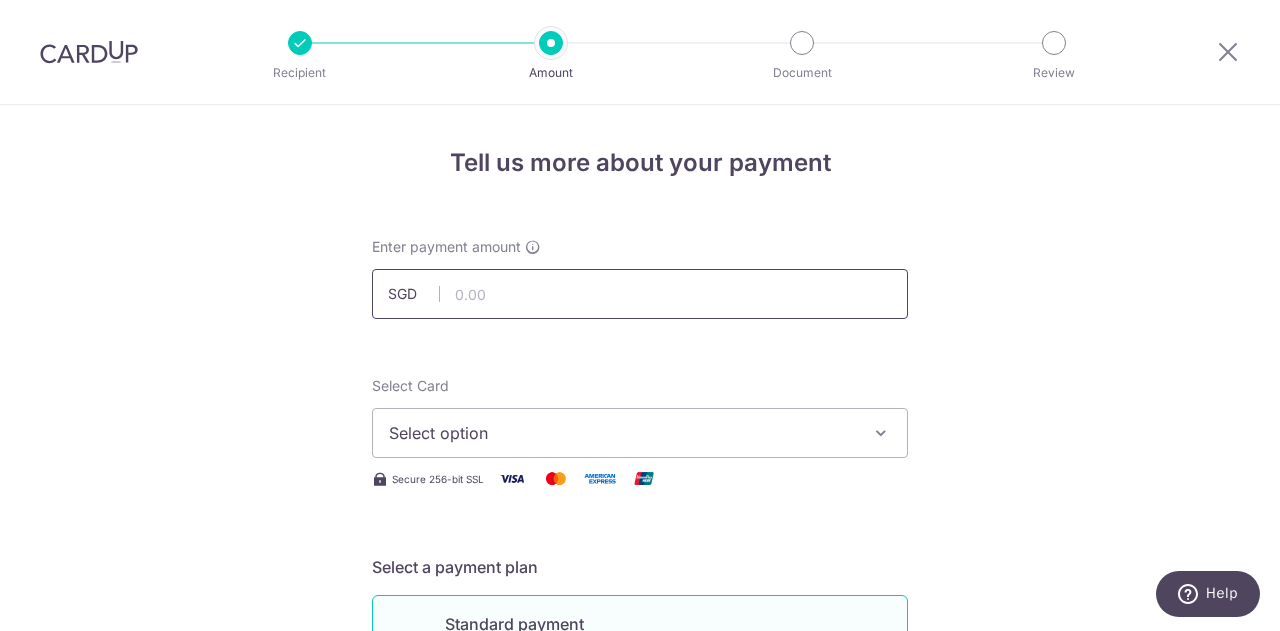 click at bounding box center [640, 294] 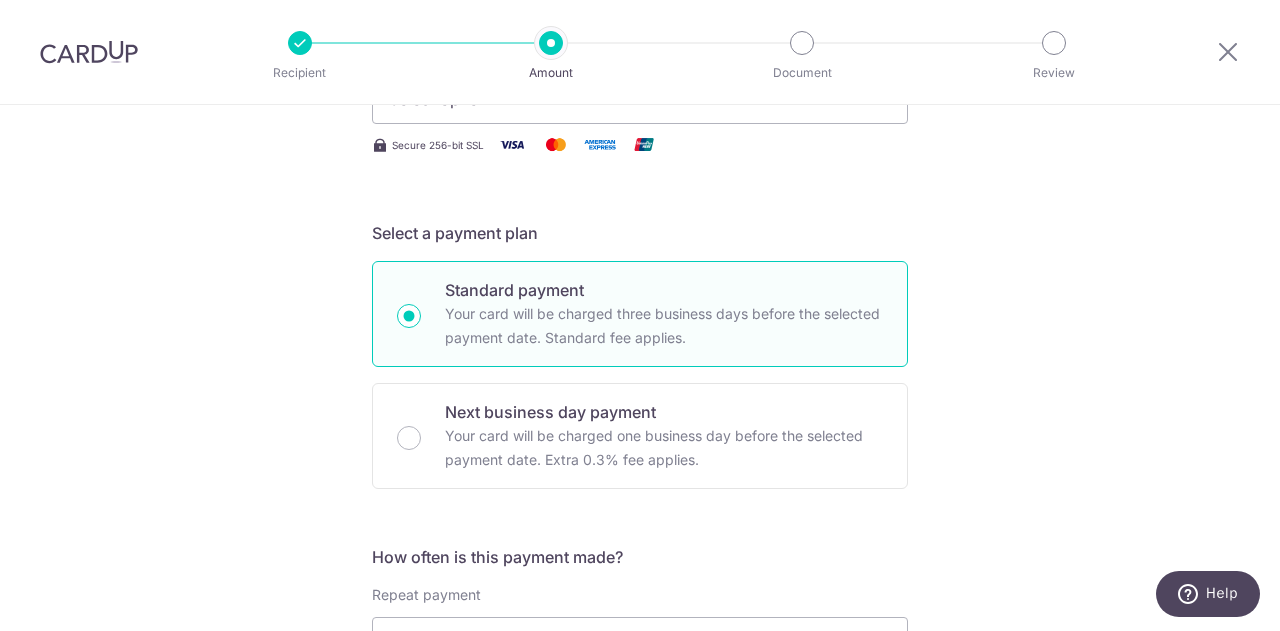scroll, scrollTop: 668, scrollLeft: 0, axis: vertical 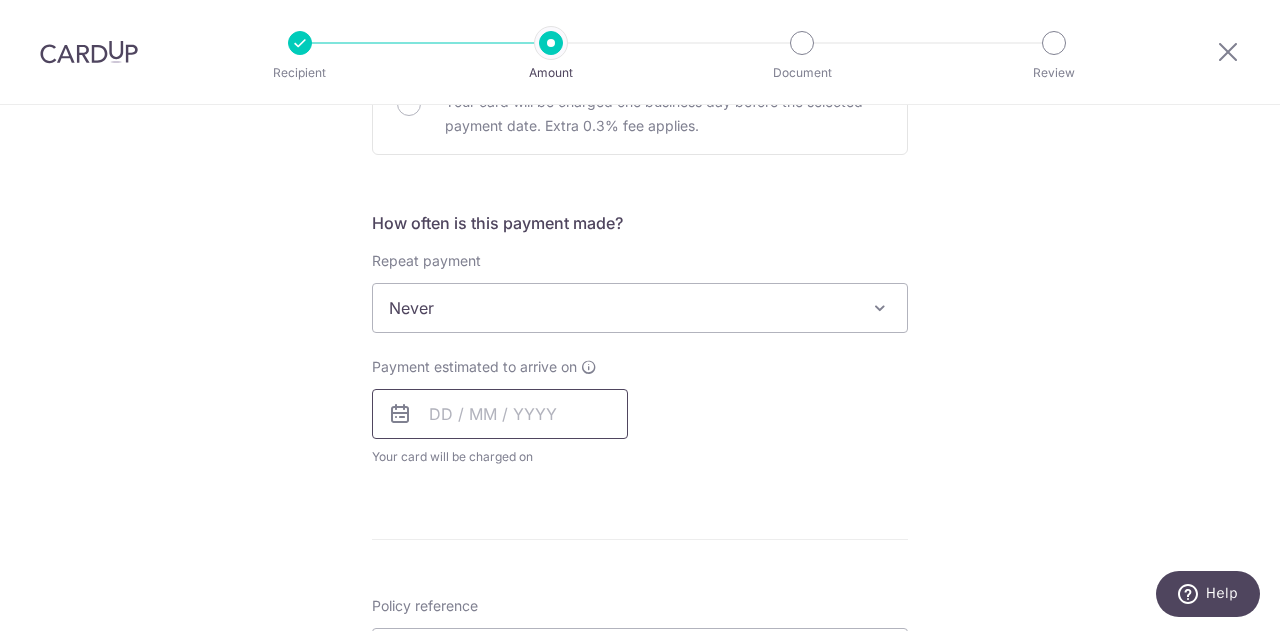 click at bounding box center [500, 414] 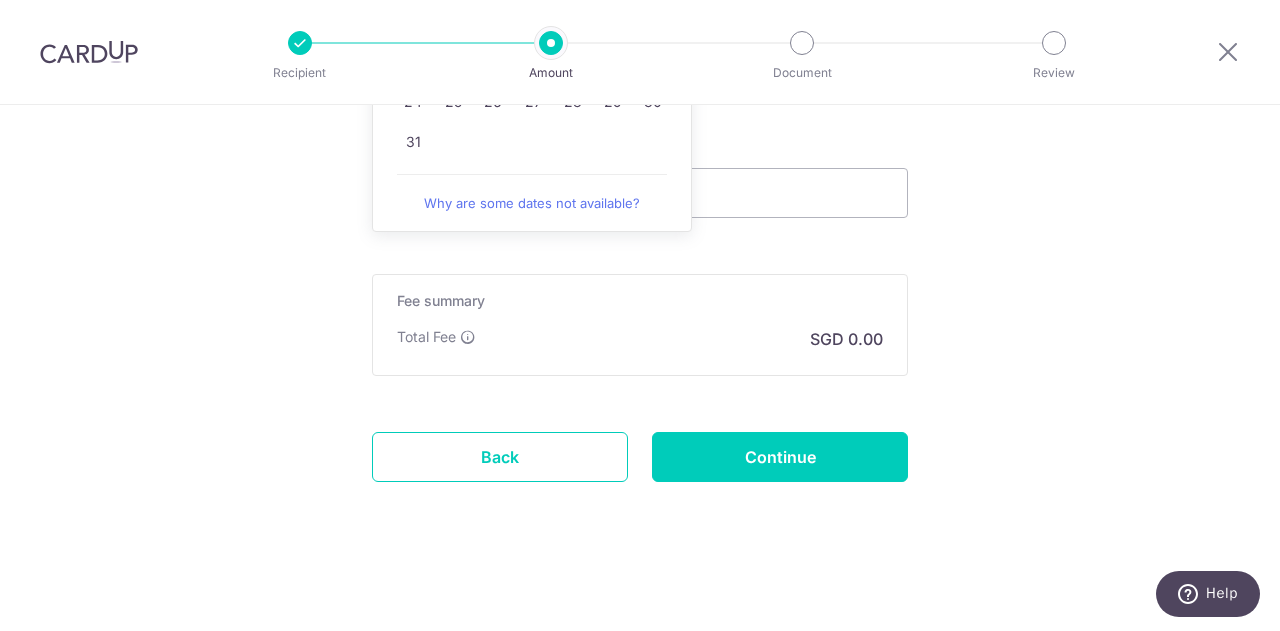 scroll, scrollTop: 948, scrollLeft: 0, axis: vertical 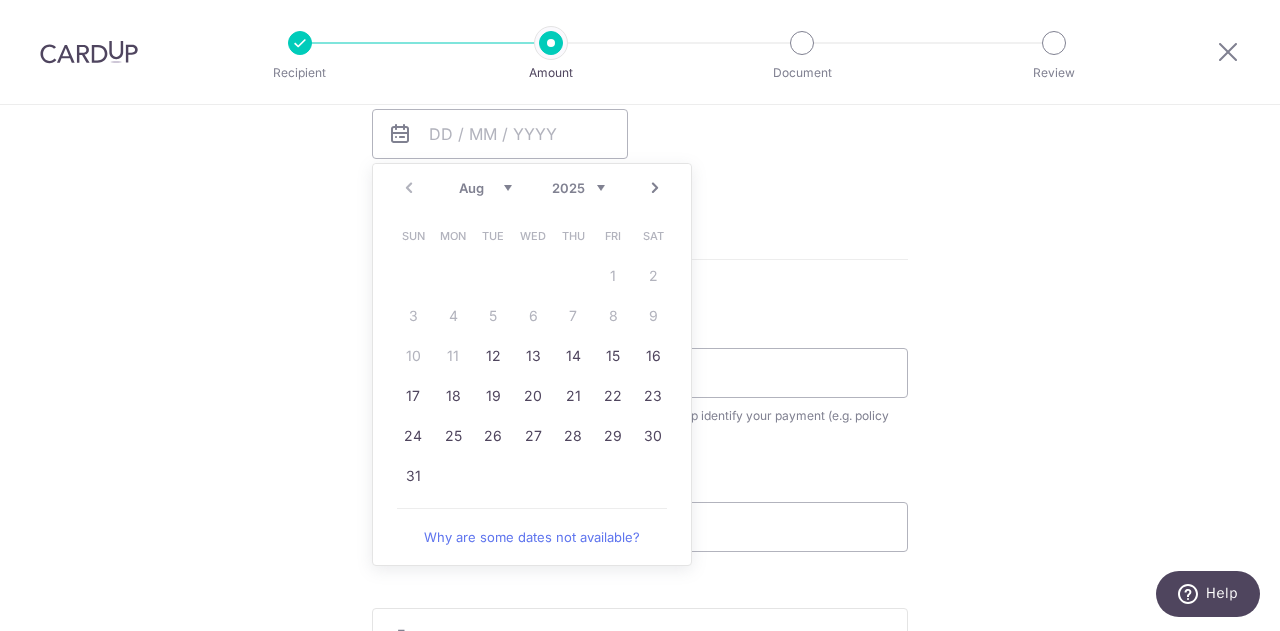 click on "Enter payment amount
SGD
Select Card
Select option
Add credit card
Your Cards
**** [CARD_LAST_FOUR]
Secure 256-bit SSL
Text
New card details
Card
Secure 256-bit SSL" at bounding box center (640, 80) 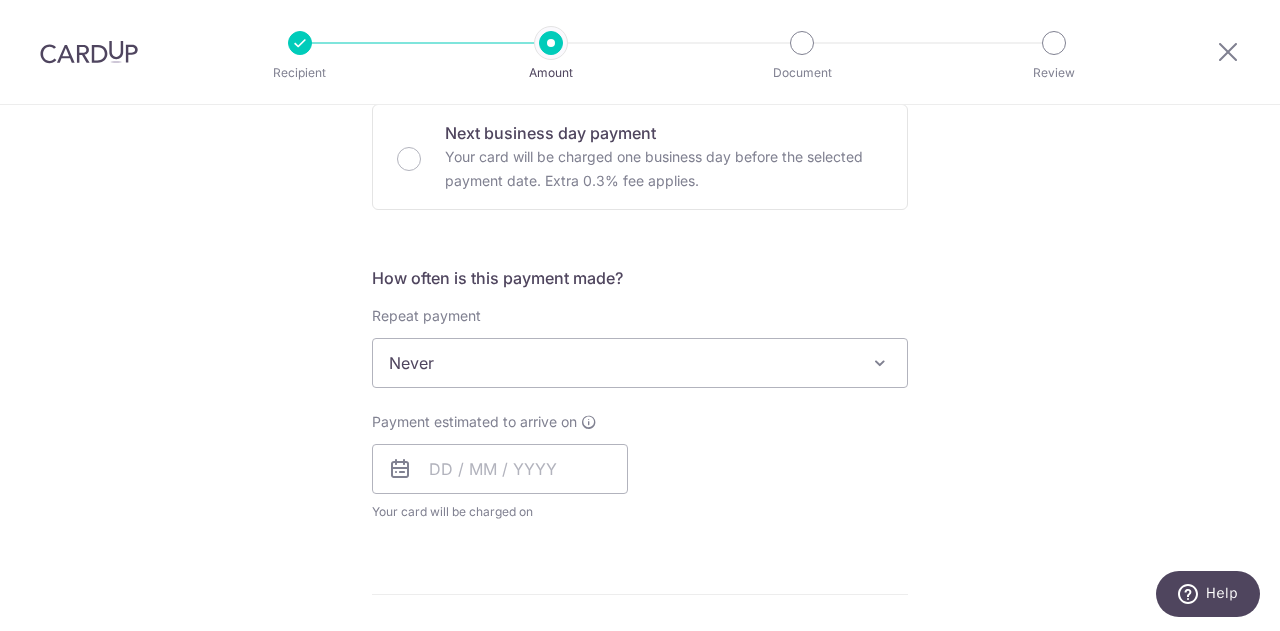 scroll, scrollTop: 279, scrollLeft: 0, axis: vertical 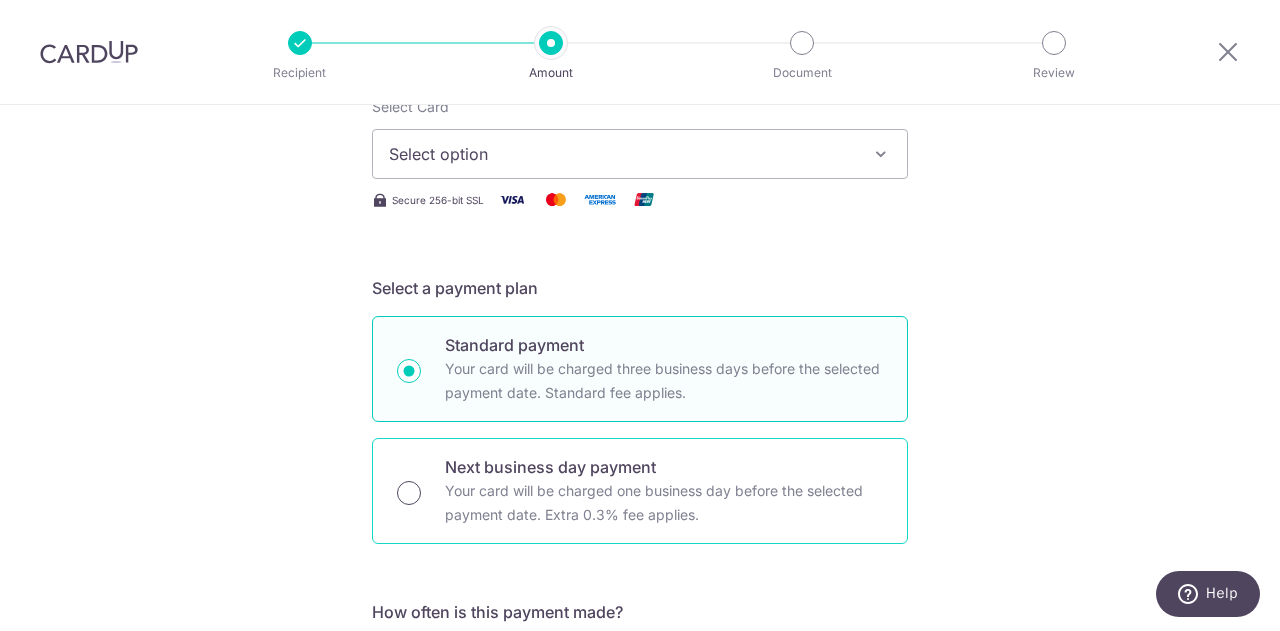 click on "Next business day payment
Your card will be charged one business day before the selected payment date. Extra 0.3% fee applies." at bounding box center [409, 493] 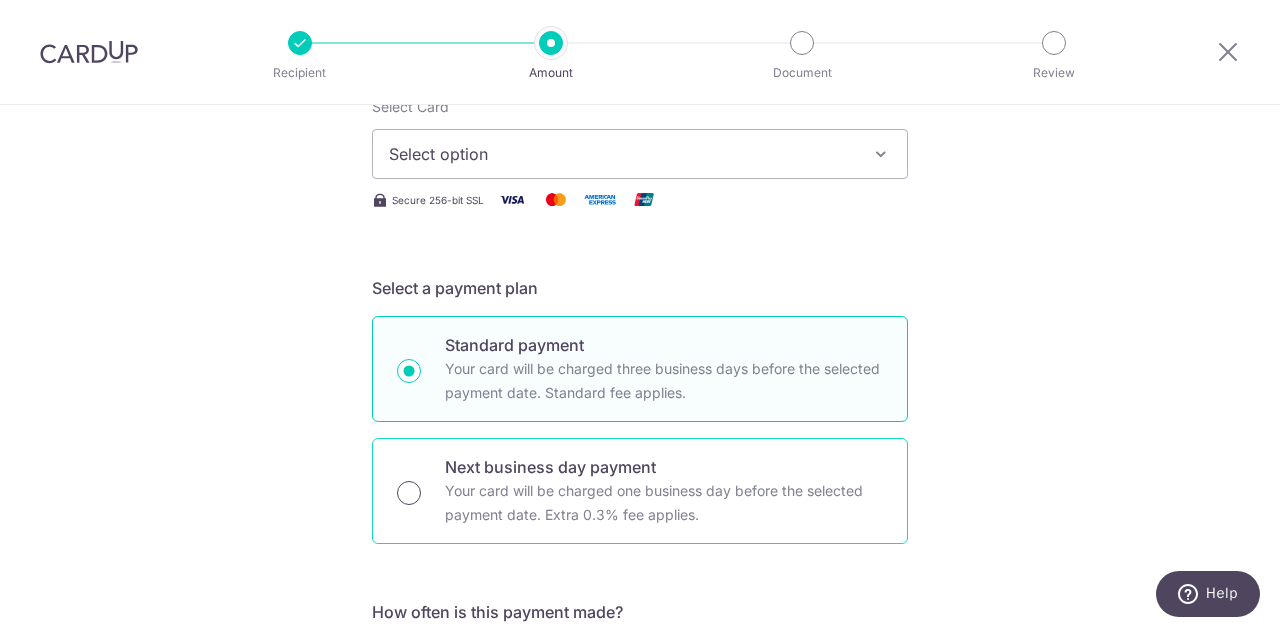 radio on "true" 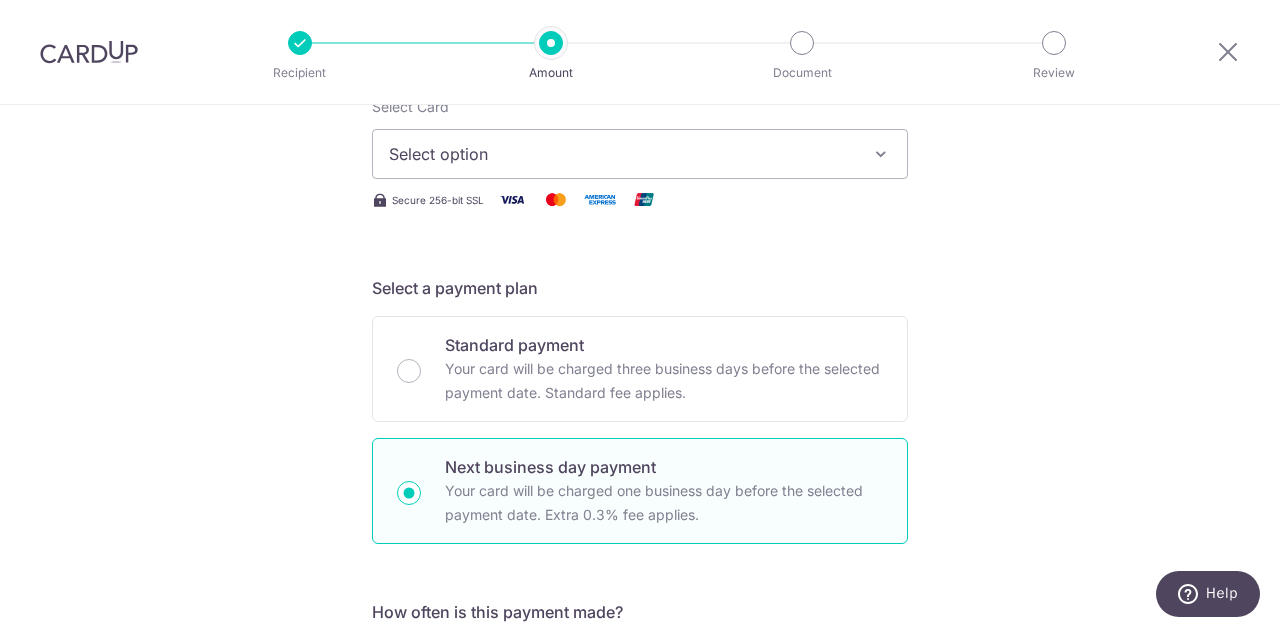 scroll, scrollTop: 613, scrollLeft: 0, axis: vertical 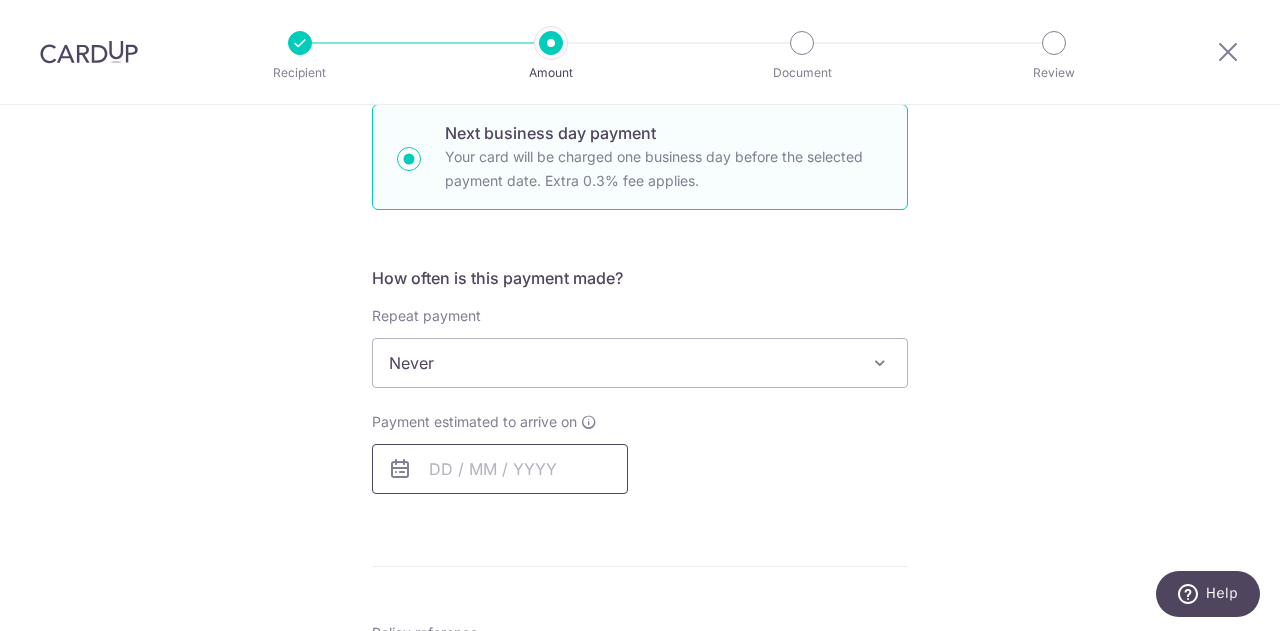 click at bounding box center (500, 469) 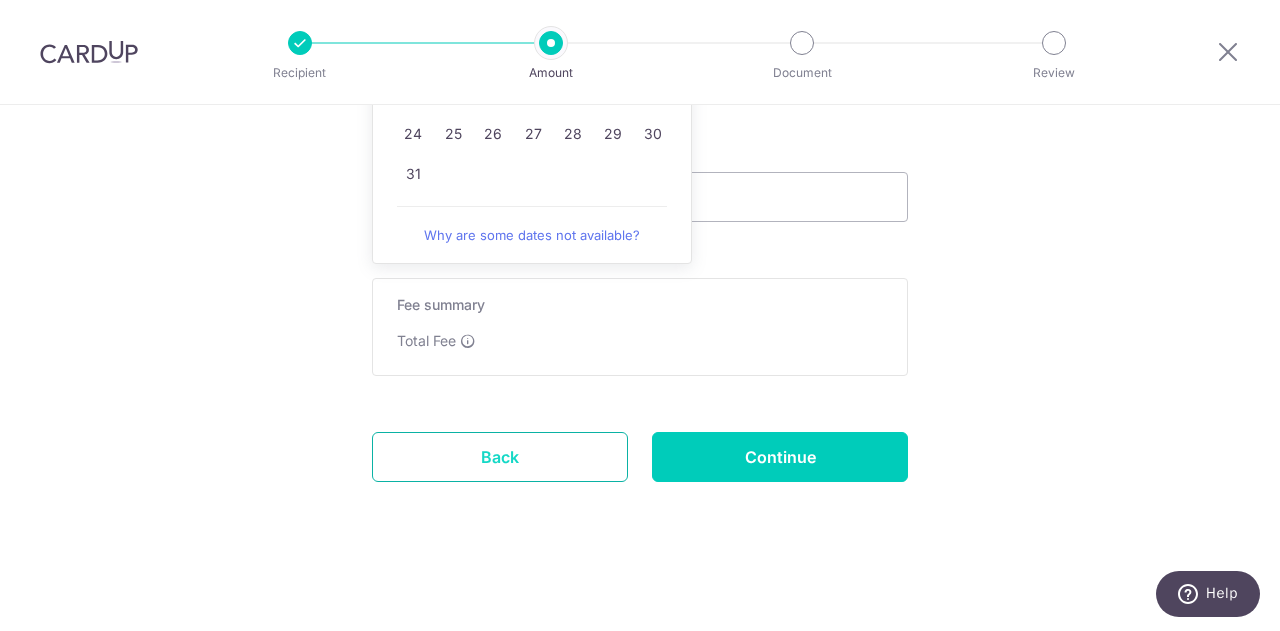 scroll, scrollTop: 916, scrollLeft: 0, axis: vertical 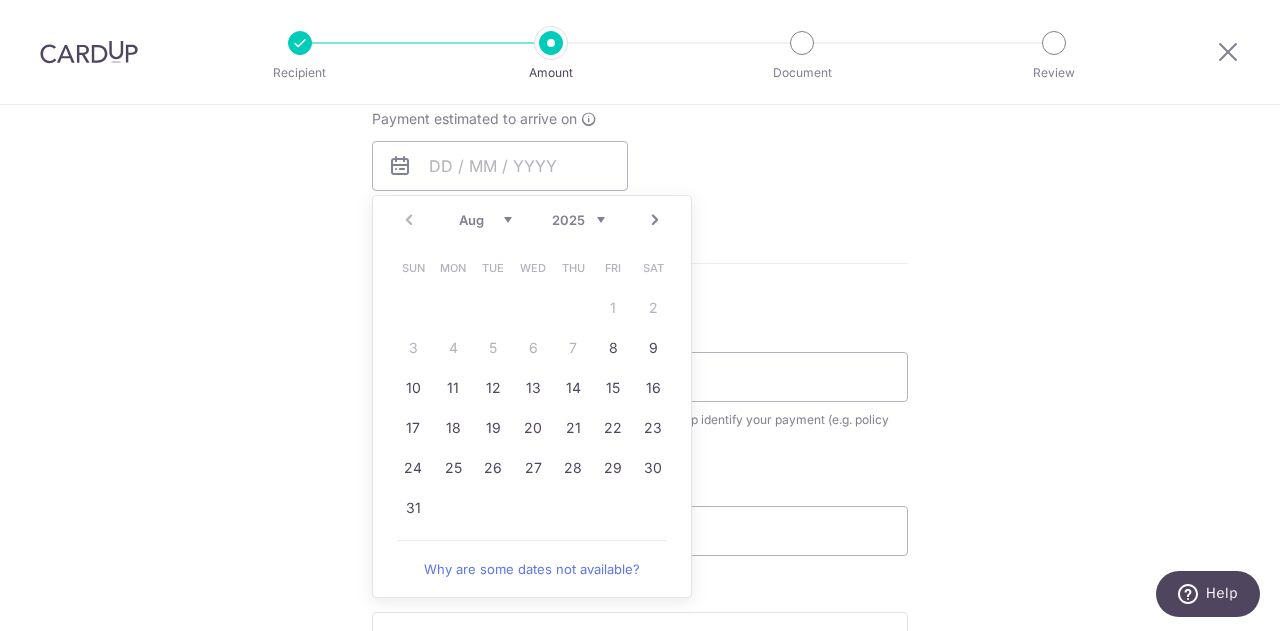 click on "Enter payment amount
SGD
Select Card
Select option
Add credit card
Your Cards
**** [CARD_LAST_FOUR]
Secure 256-bit SSL
Text
New card details
Card
Secure 256-bit SSL" at bounding box center [640, 96] 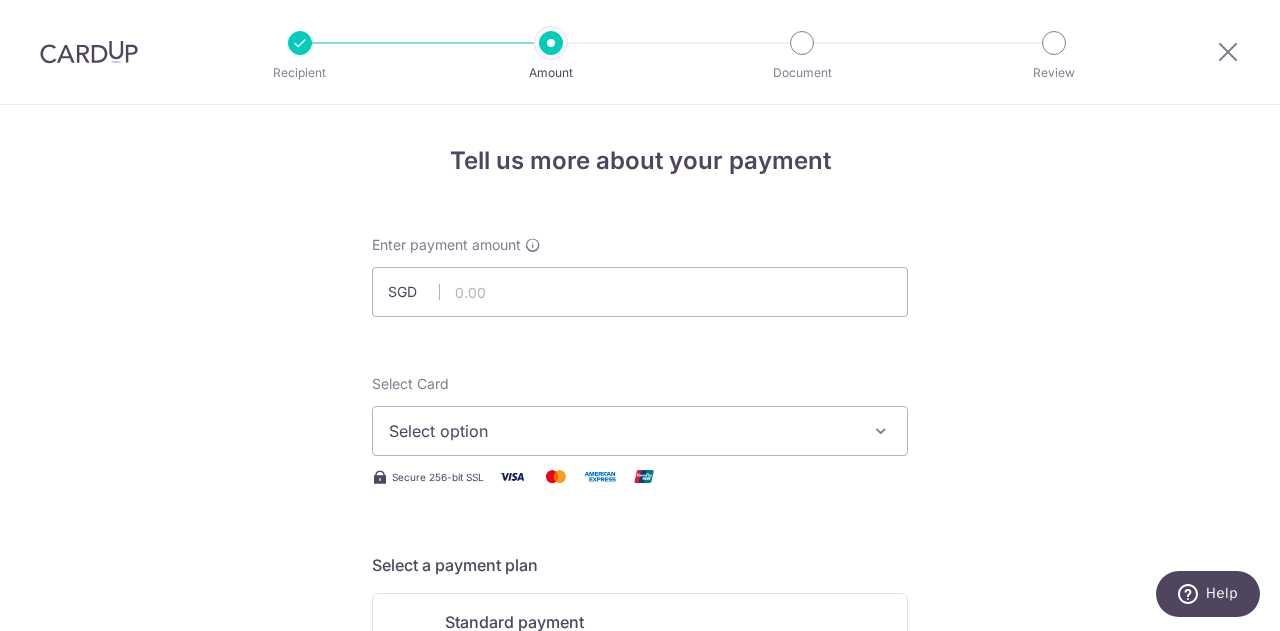 scroll, scrollTop: 0, scrollLeft: 0, axis: both 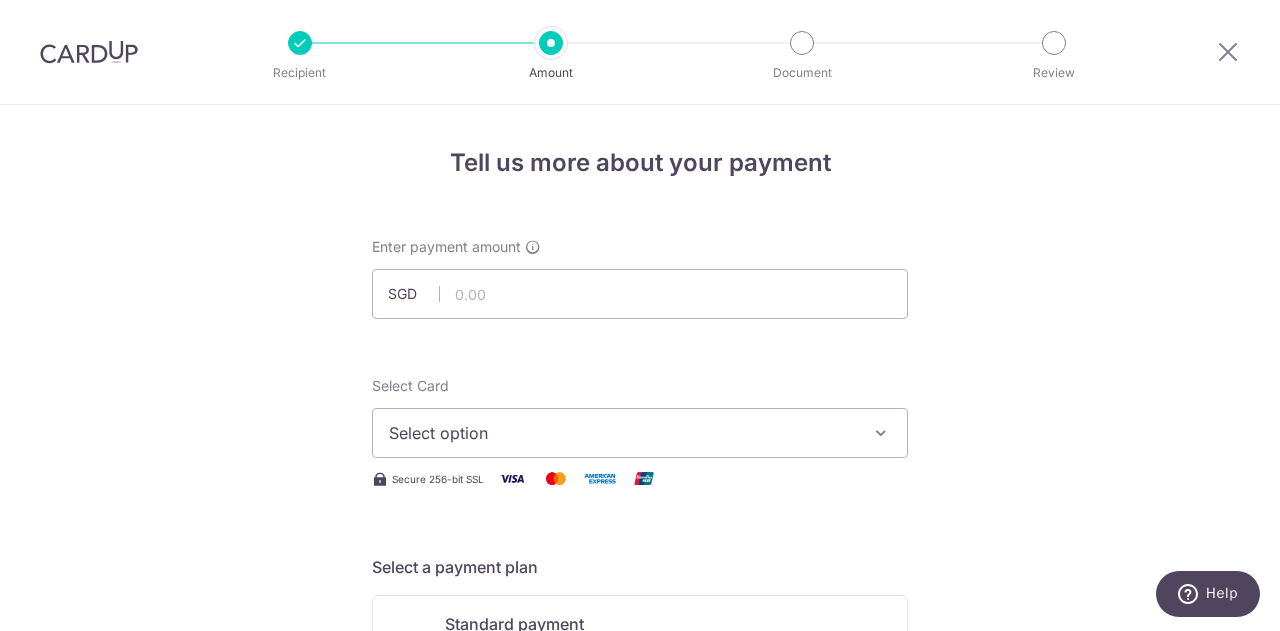 click on "Select option" at bounding box center (622, 433) 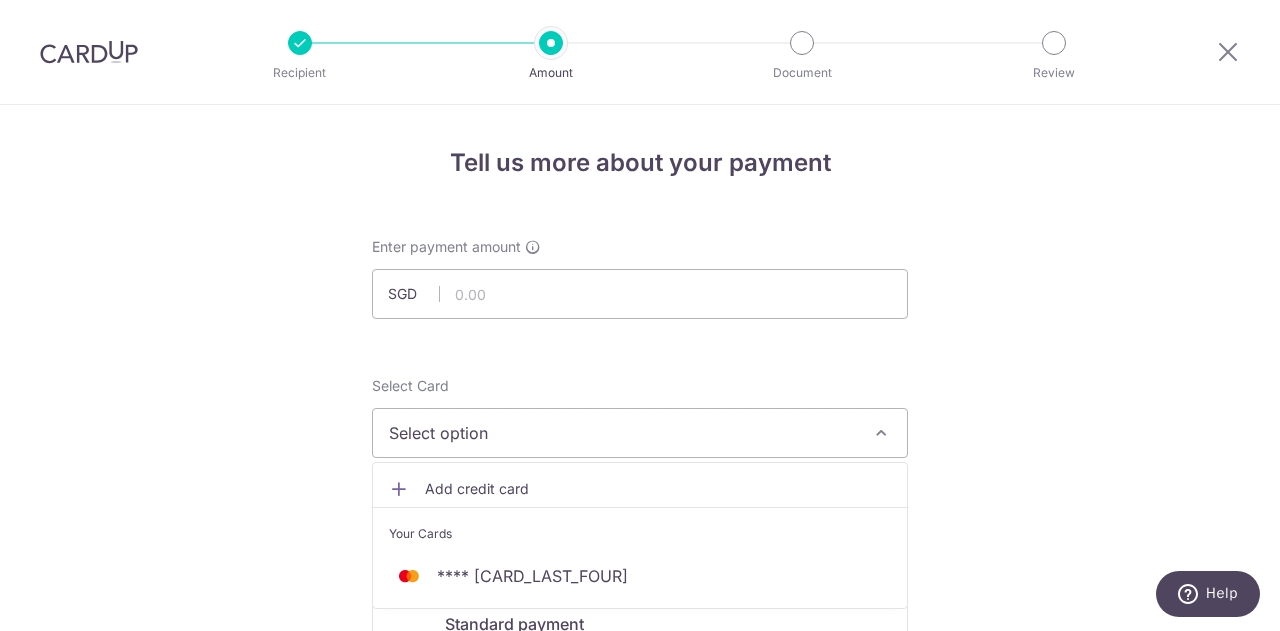 click on "Your Cards" at bounding box center (640, 534) 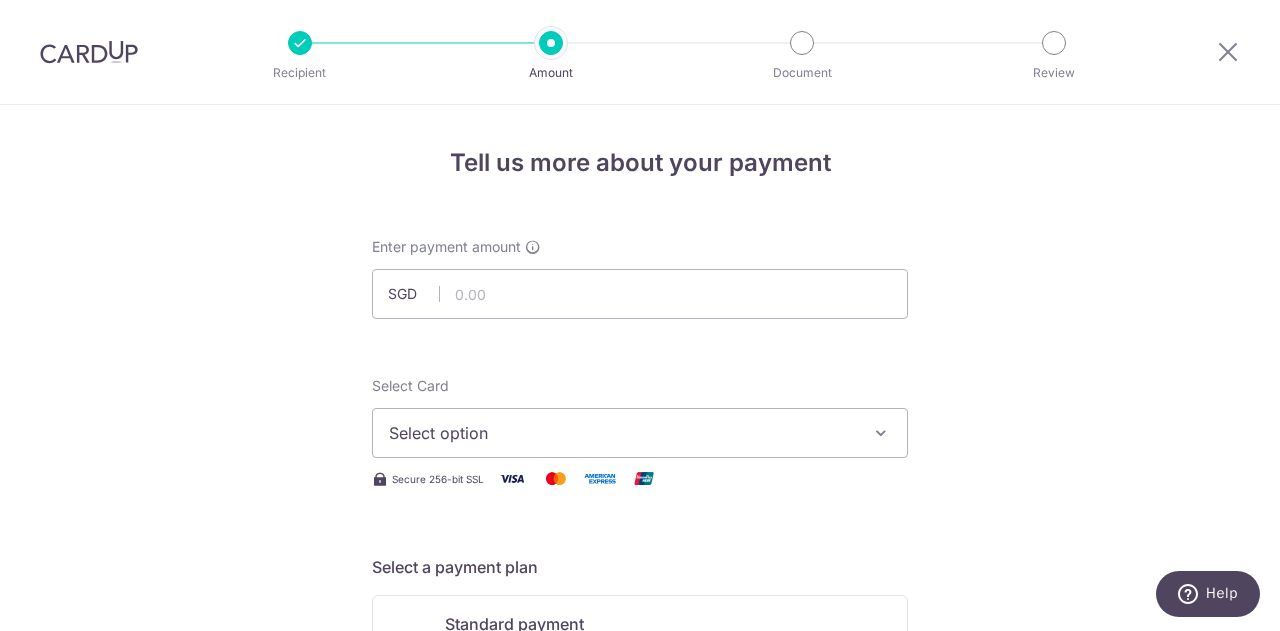 click on "Select option" at bounding box center (622, 433) 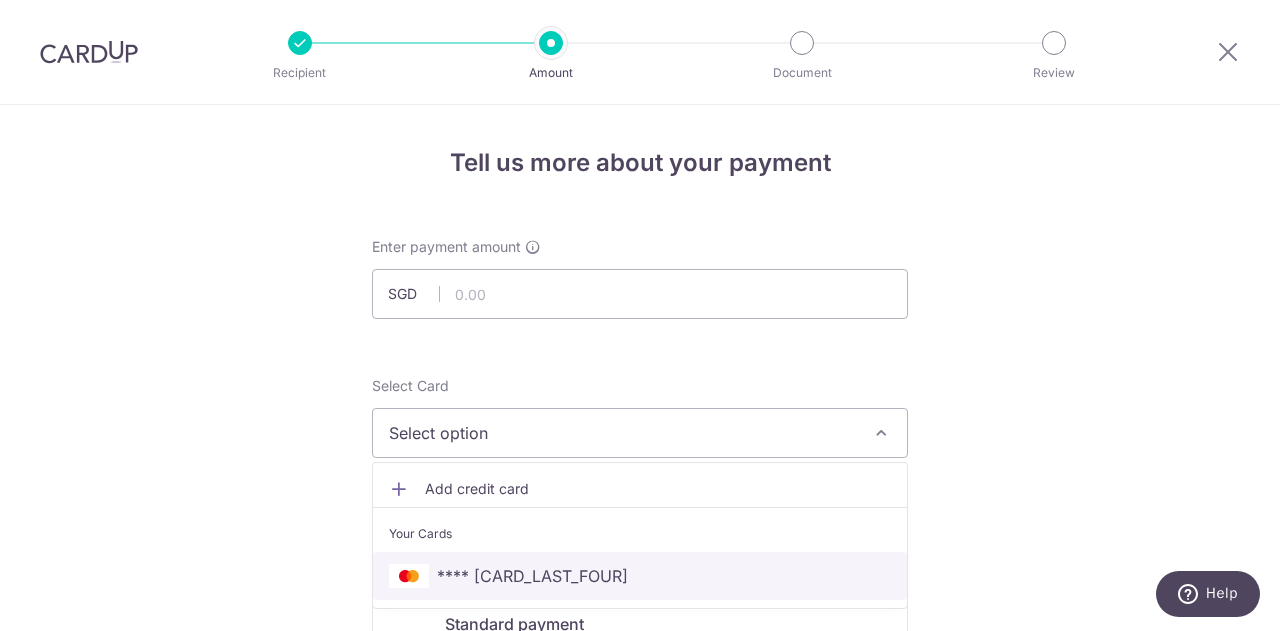 click on "**** [CARD_LAST_FOUR]" at bounding box center (640, 576) 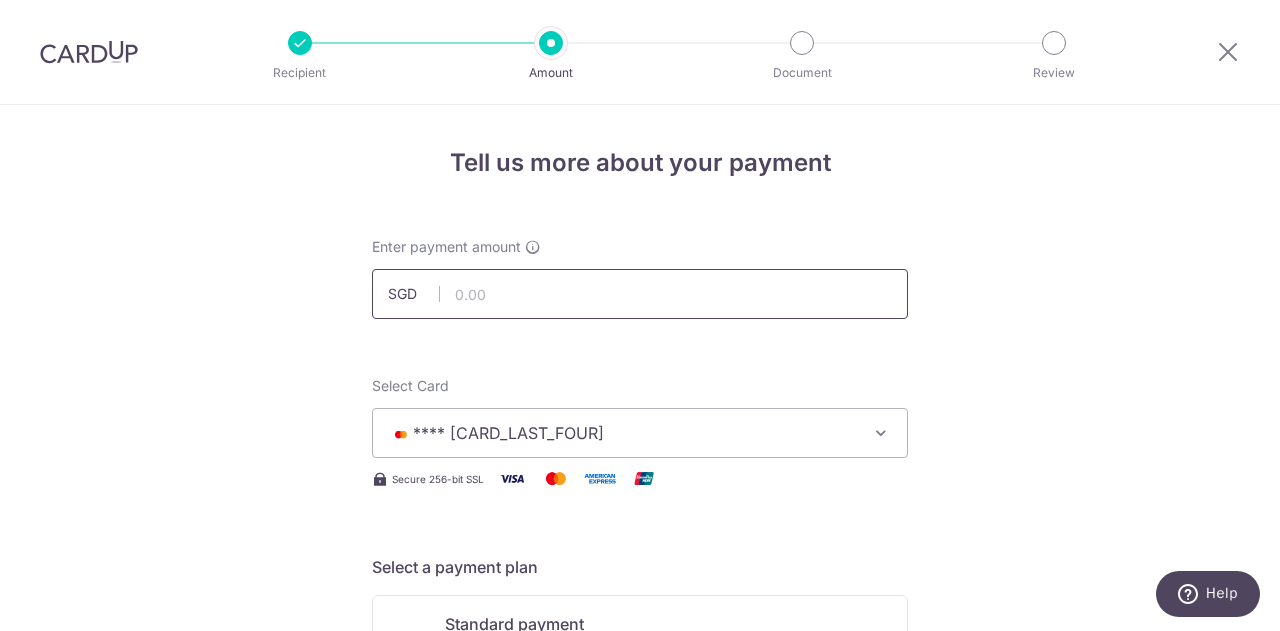 click at bounding box center (640, 294) 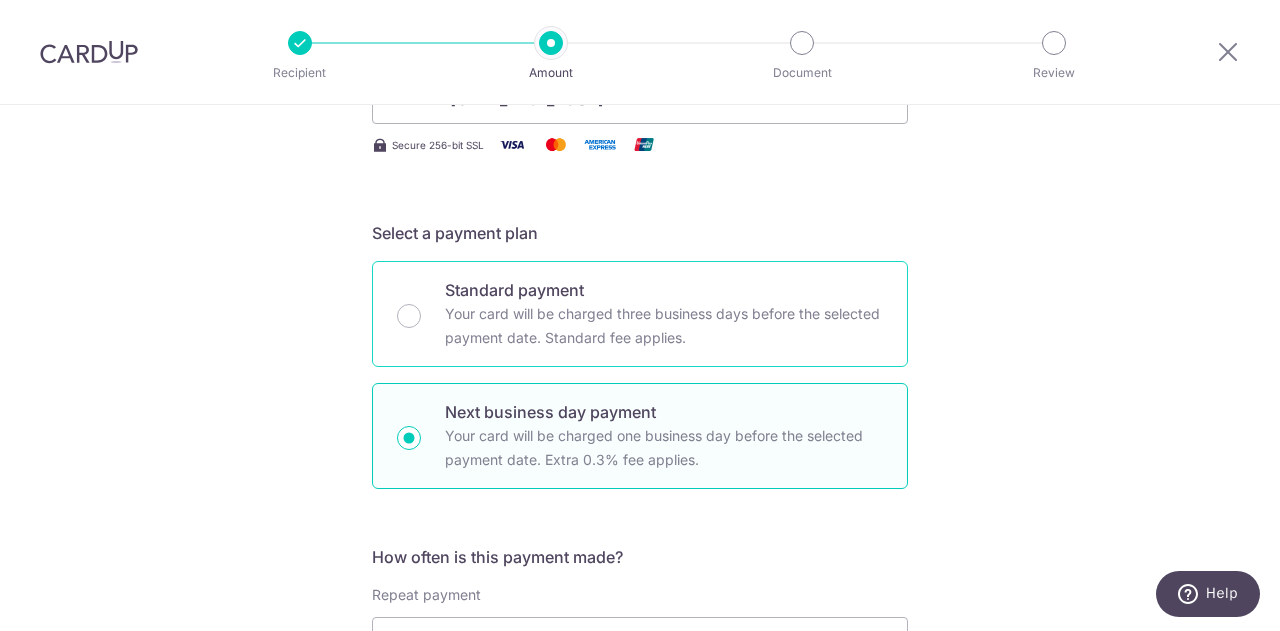 scroll, scrollTop: 668, scrollLeft: 0, axis: vertical 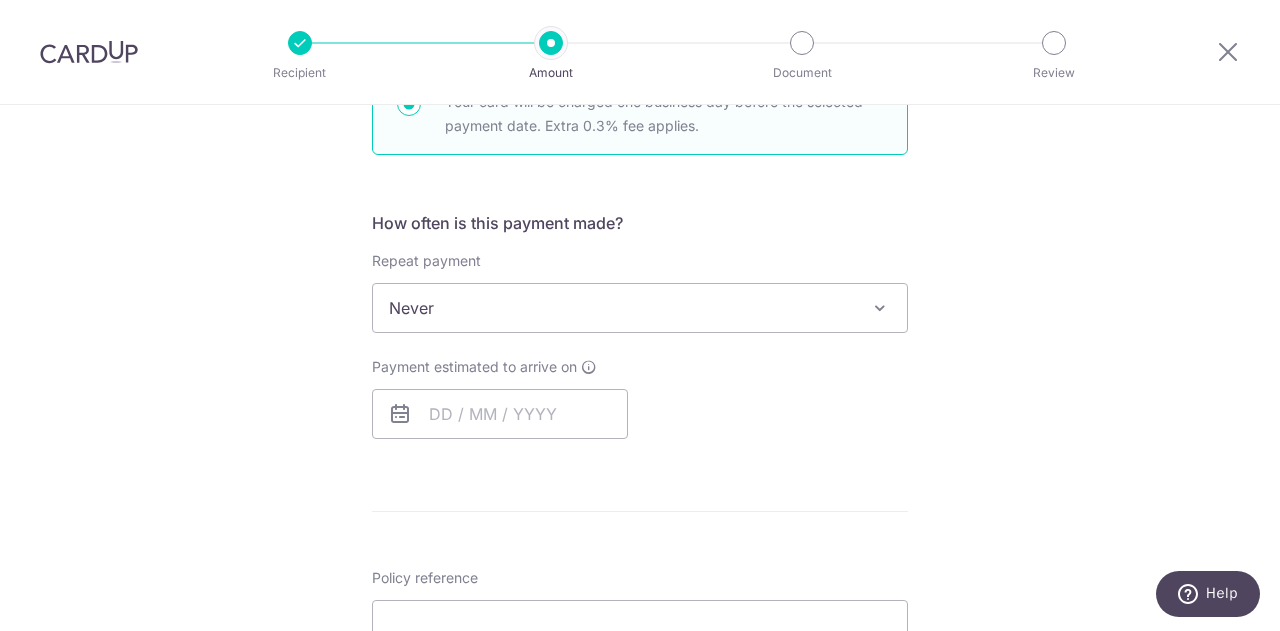 click on "Never" at bounding box center [640, 308] 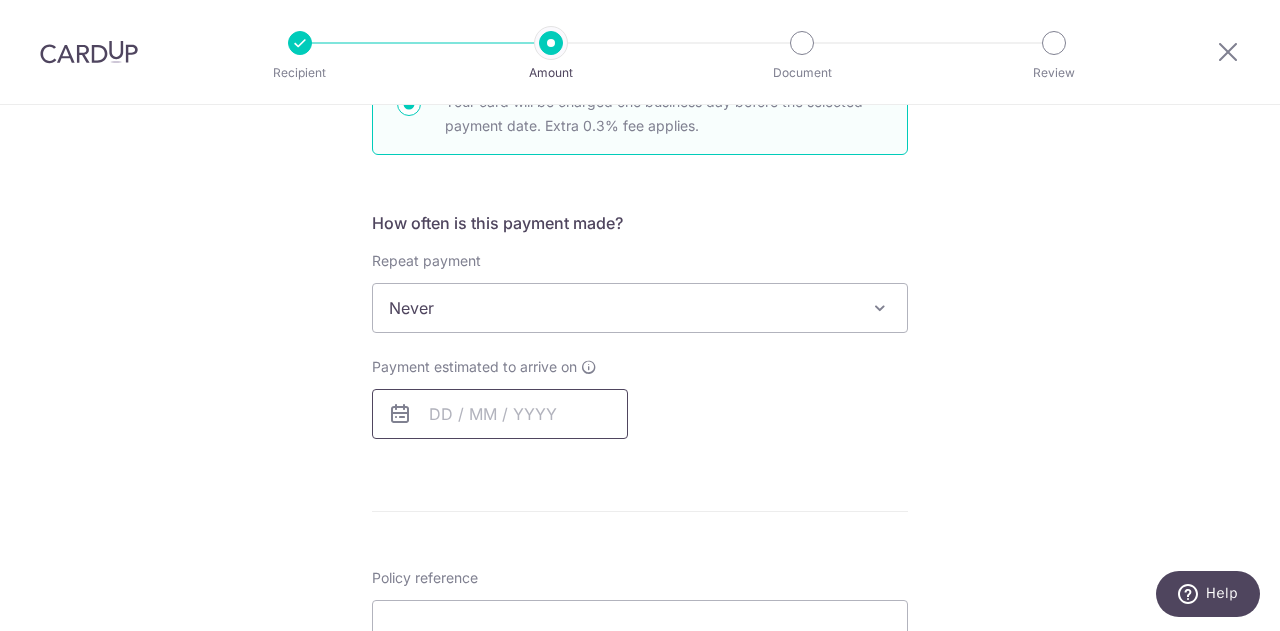 click at bounding box center (500, 414) 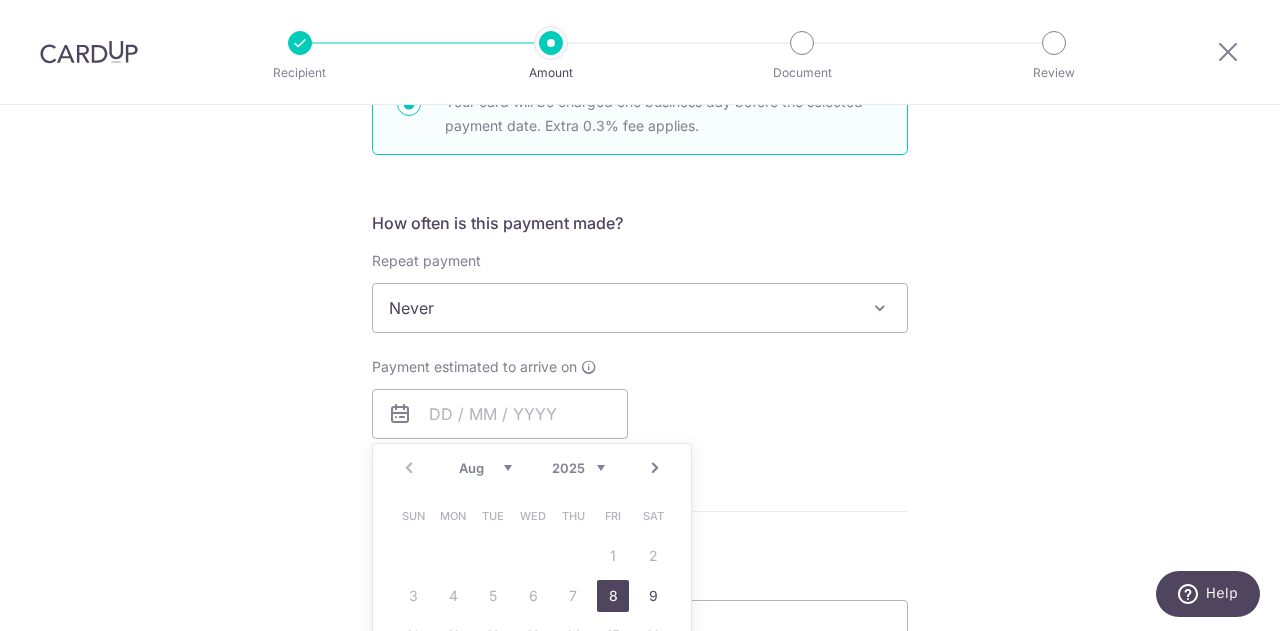 click on "8" at bounding box center (613, 596) 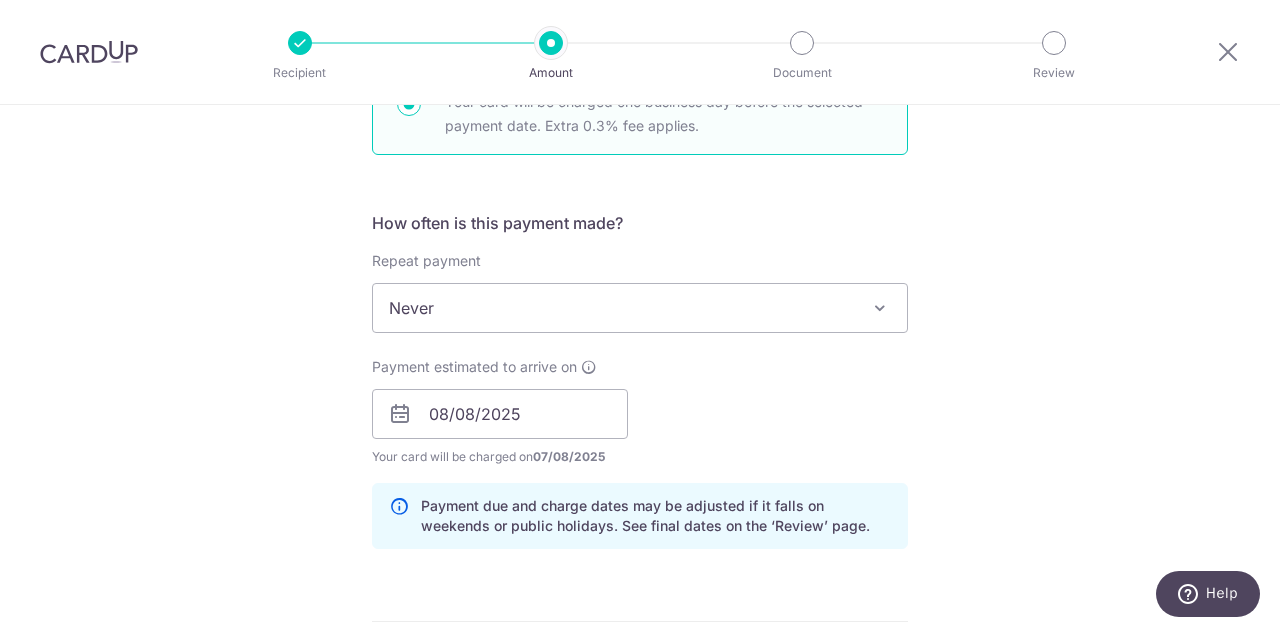 scroll, scrollTop: 1003, scrollLeft: 0, axis: vertical 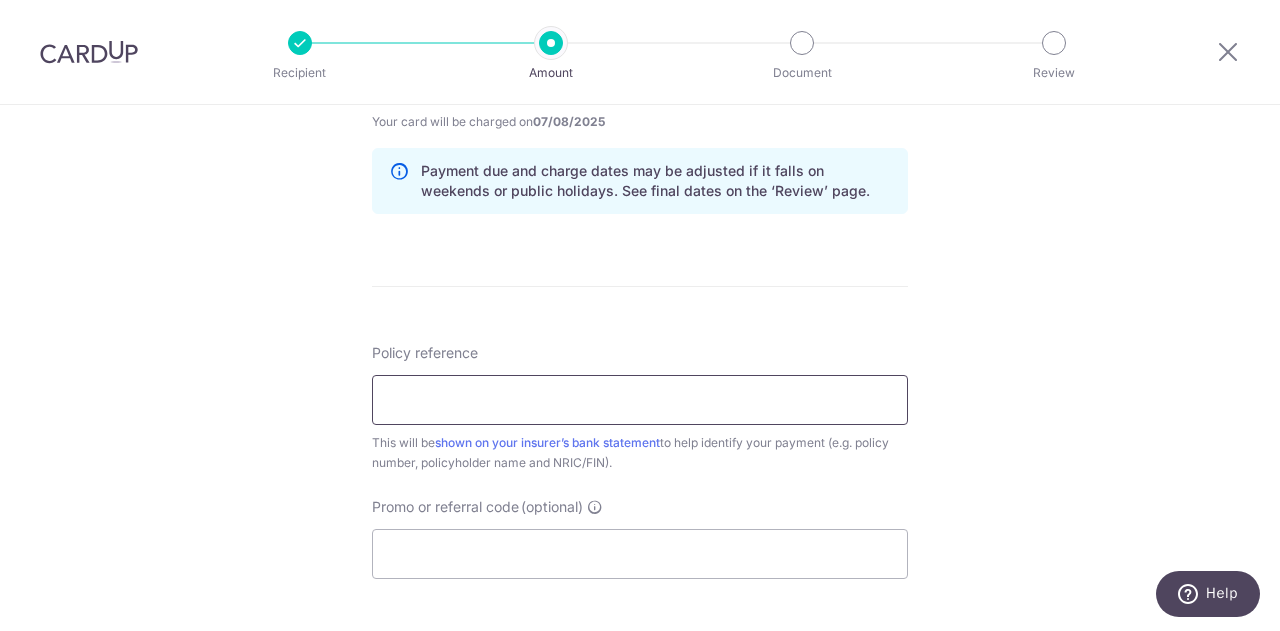 click on "Policy reference" at bounding box center [640, 400] 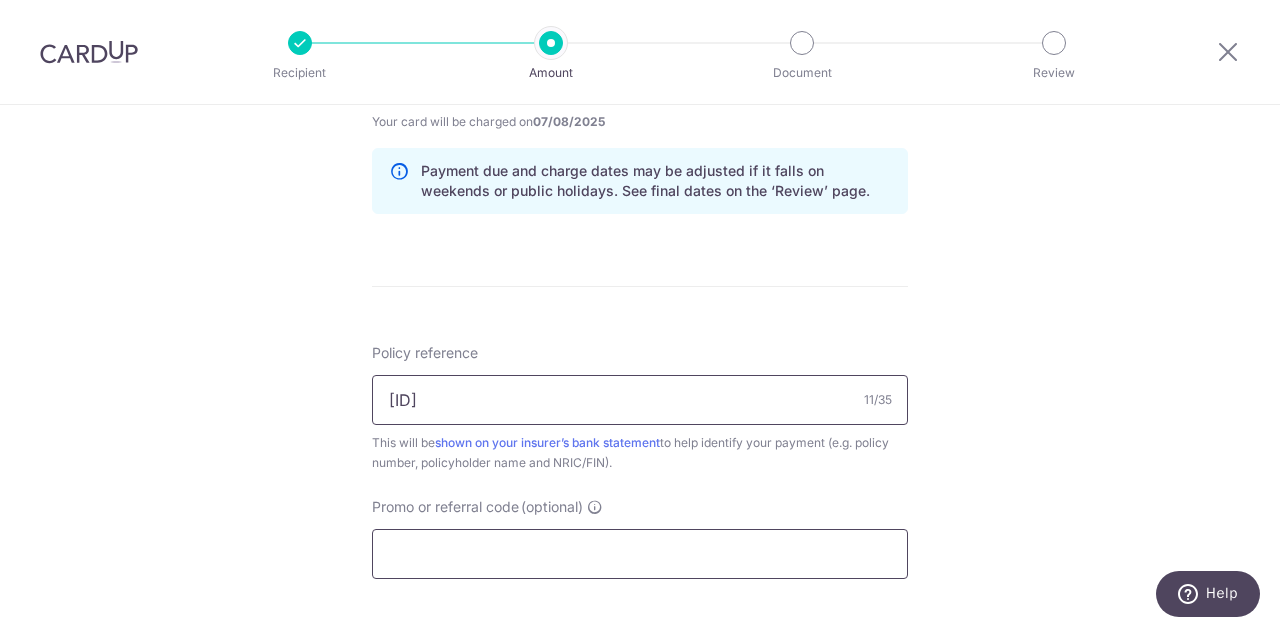 type on "[ID]" 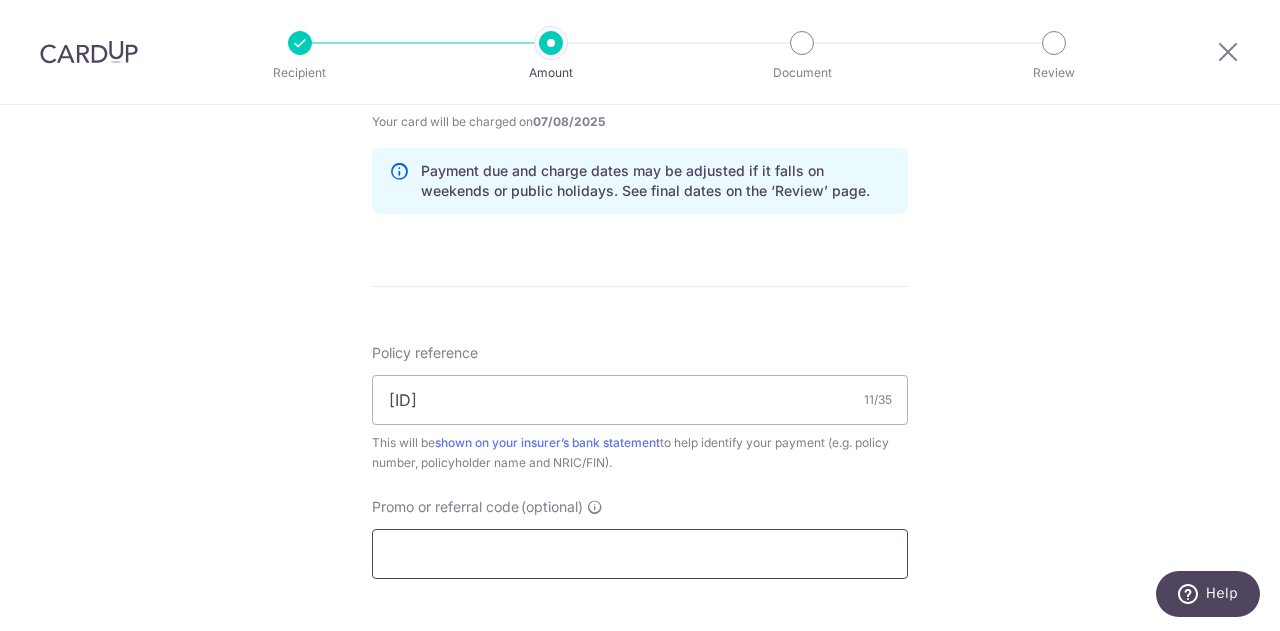 click on "Promo or referral code
(optional)" at bounding box center [640, 554] 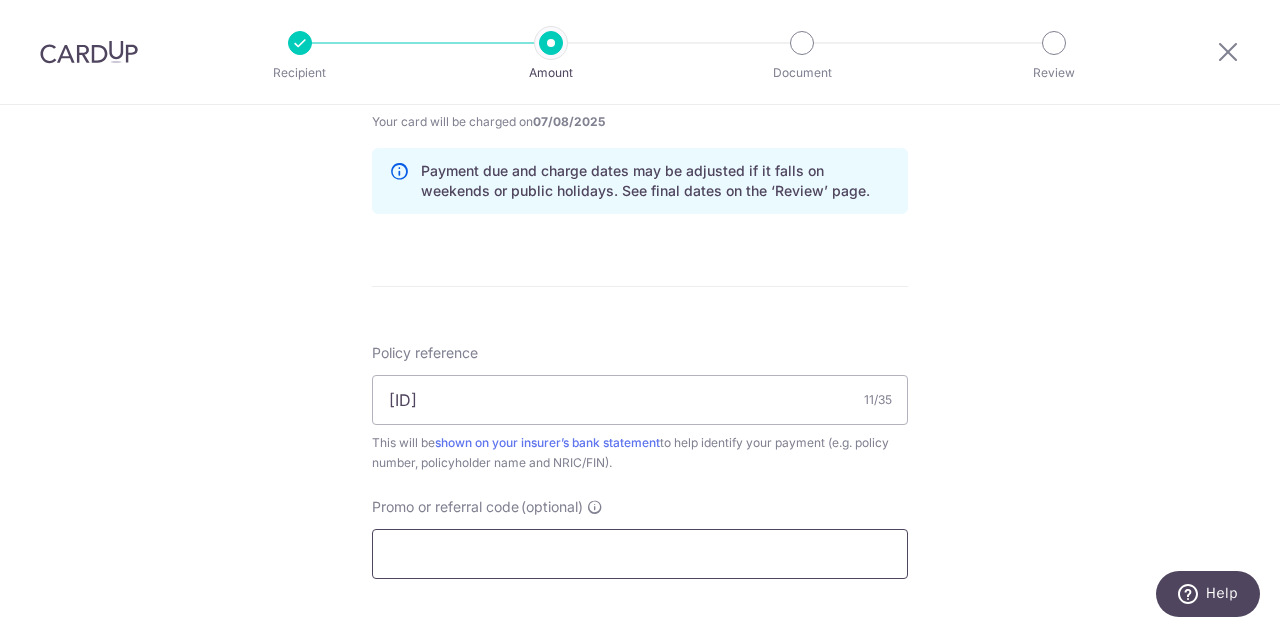 scroll, scrollTop: 1337, scrollLeft: 0, axis: vertical 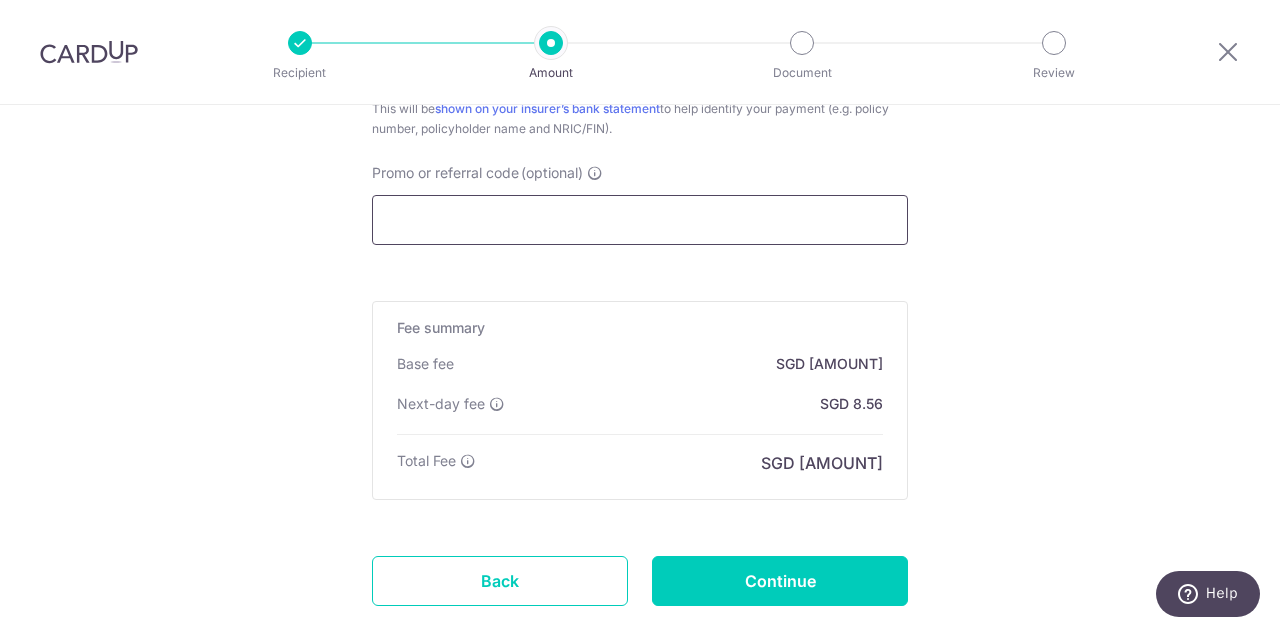 paste on "OCBC90NMC" 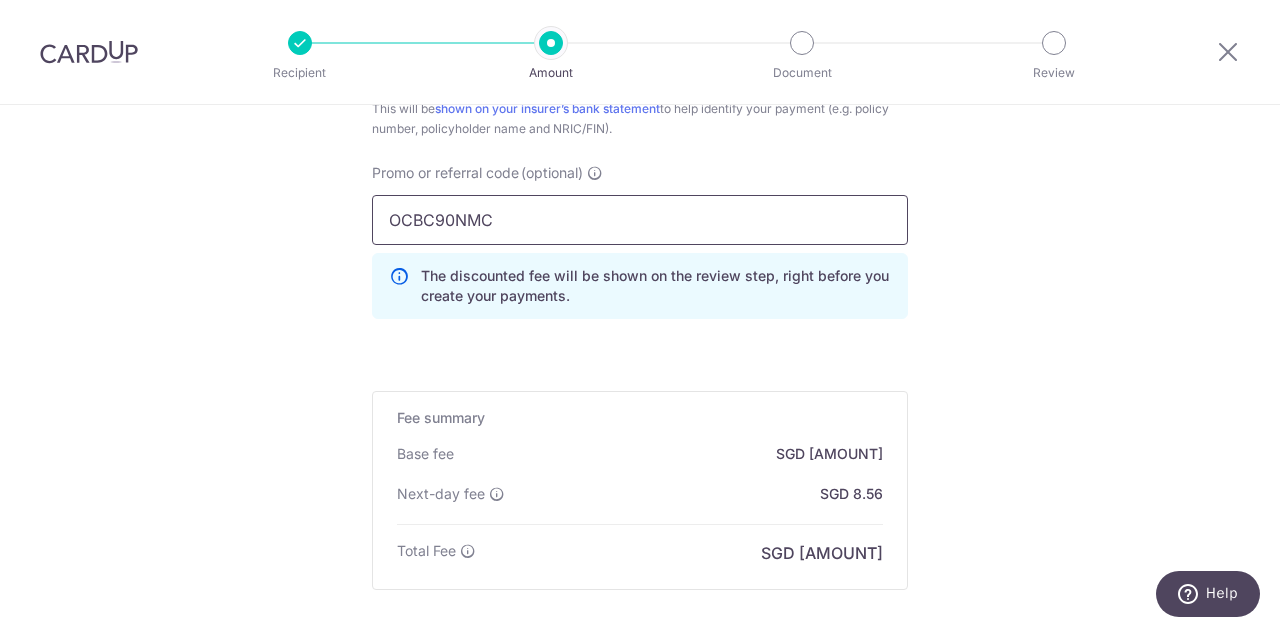 type on "OCBC90NMC" 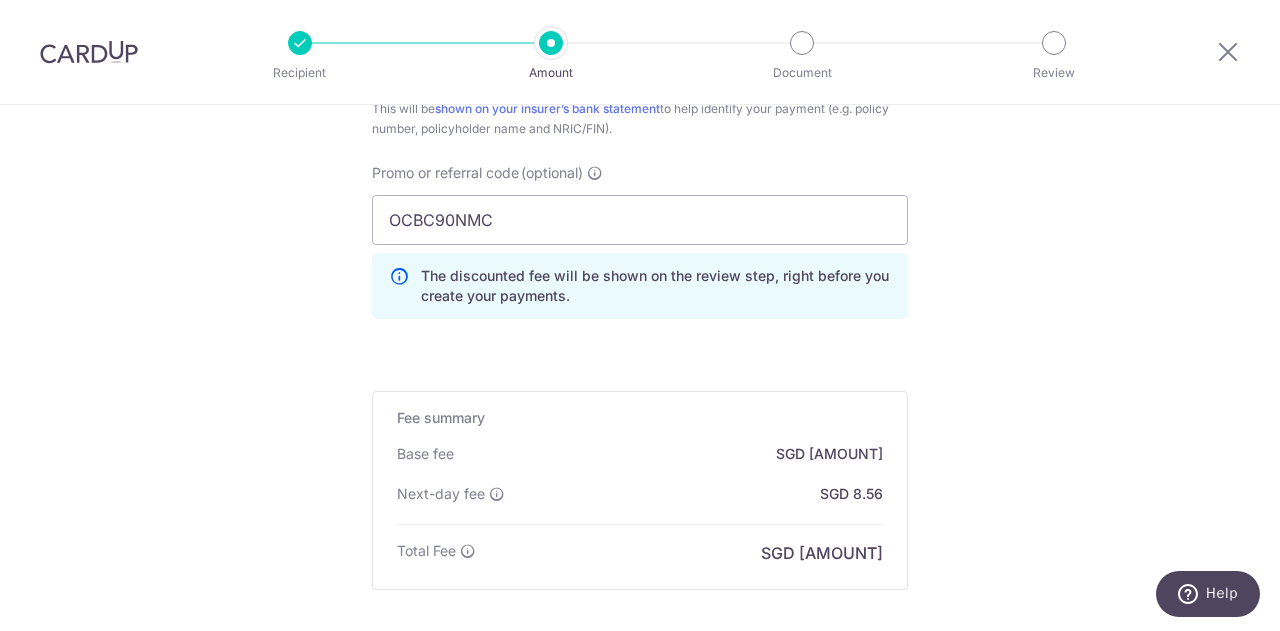 click on "Tell us more about your payment
Enter payment amount
SGD
[AMOUNT]
[AMOUNT]
Select Card
**** [CARD_LAST_FOUR]
Add credit card
Your Cards
**** [CARD_LAST_FOUR]
Secure 256-bit SSL
Text
New card details
Card
Secure 256-bit SSL" at bounding box center (640, -193) 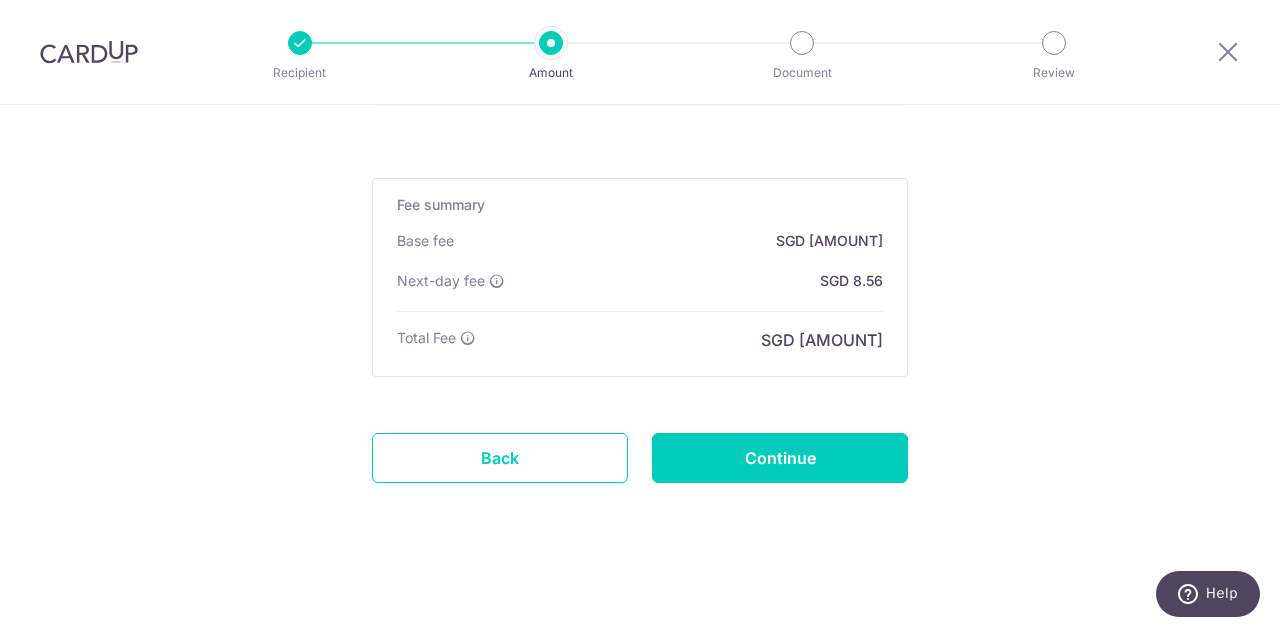 scroll, scrollTop: 1216, scrollLeft: 0, axis: vertical 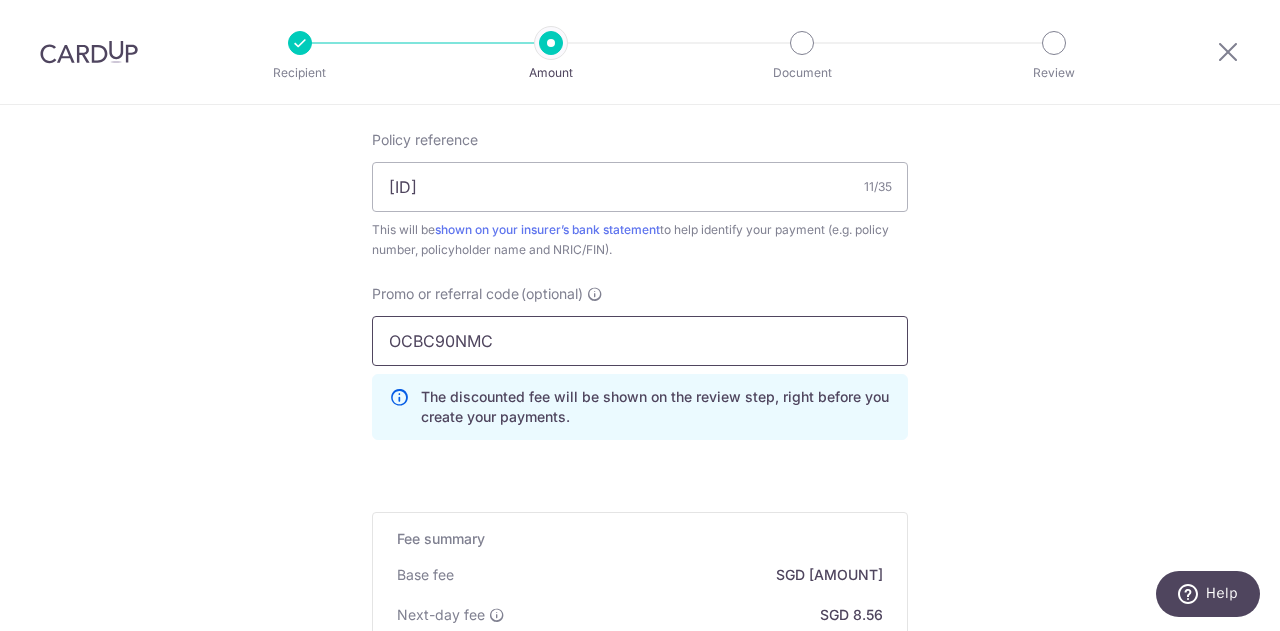 click on "OCBC90NMC" at bounding box center [640, 341] 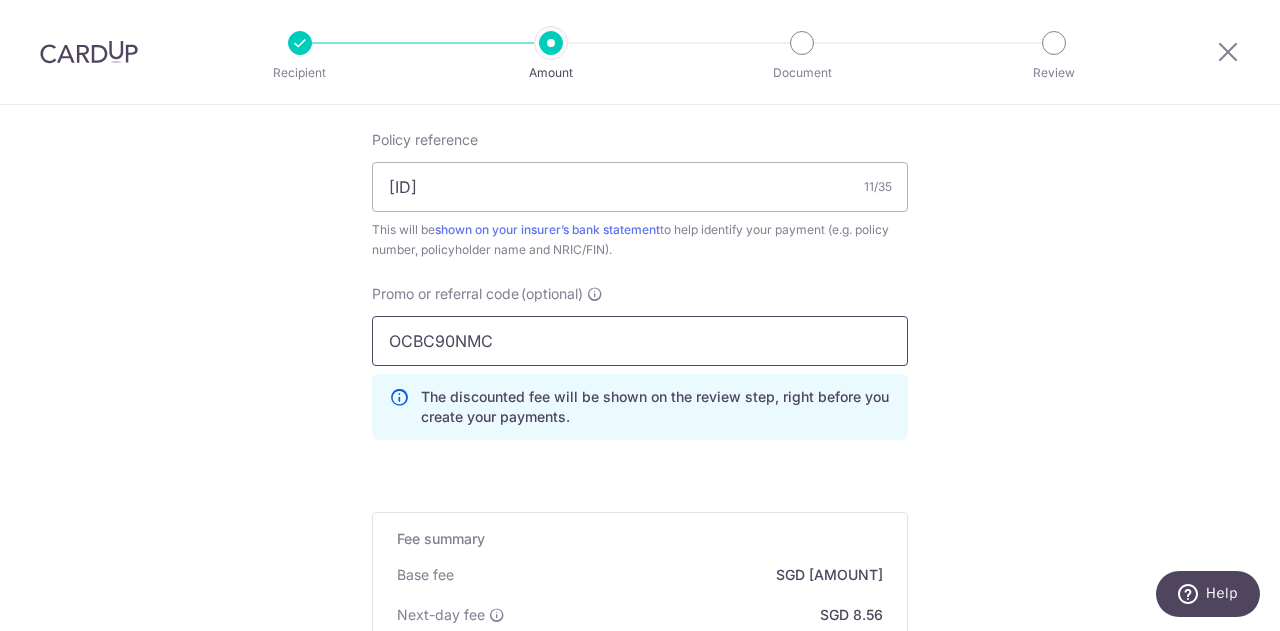 scroll, scrollTop: 1550, scrollLeft: 0, axis: vertical 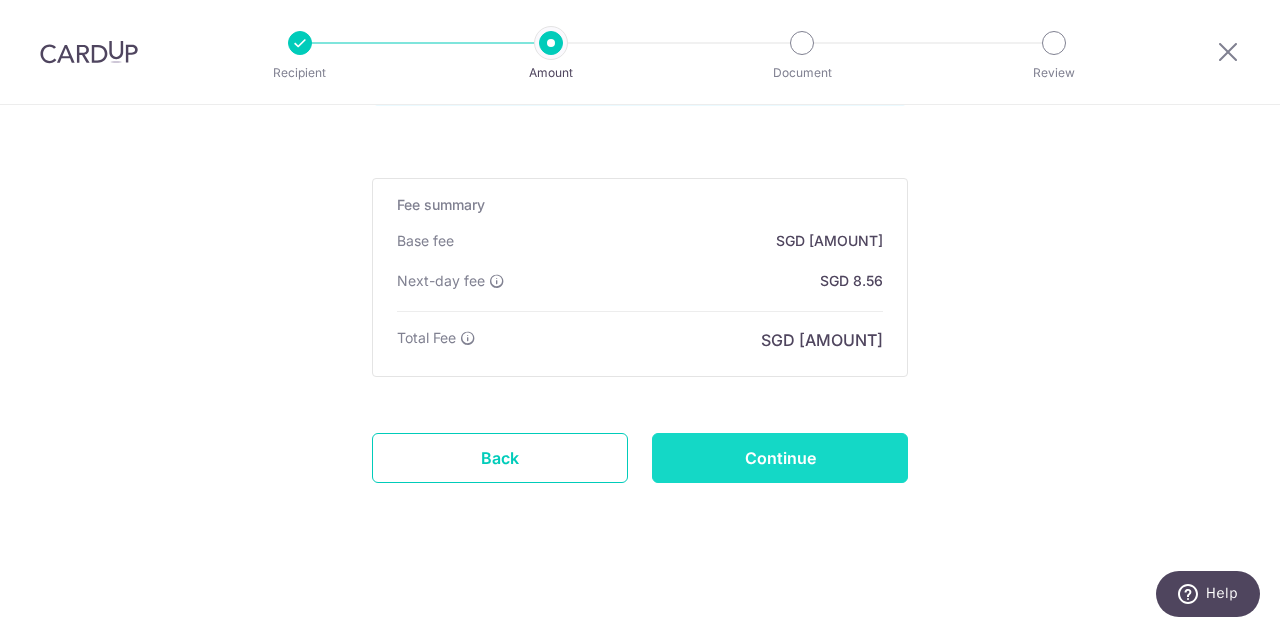 click on "Continue" at bounding box center [780, 458] 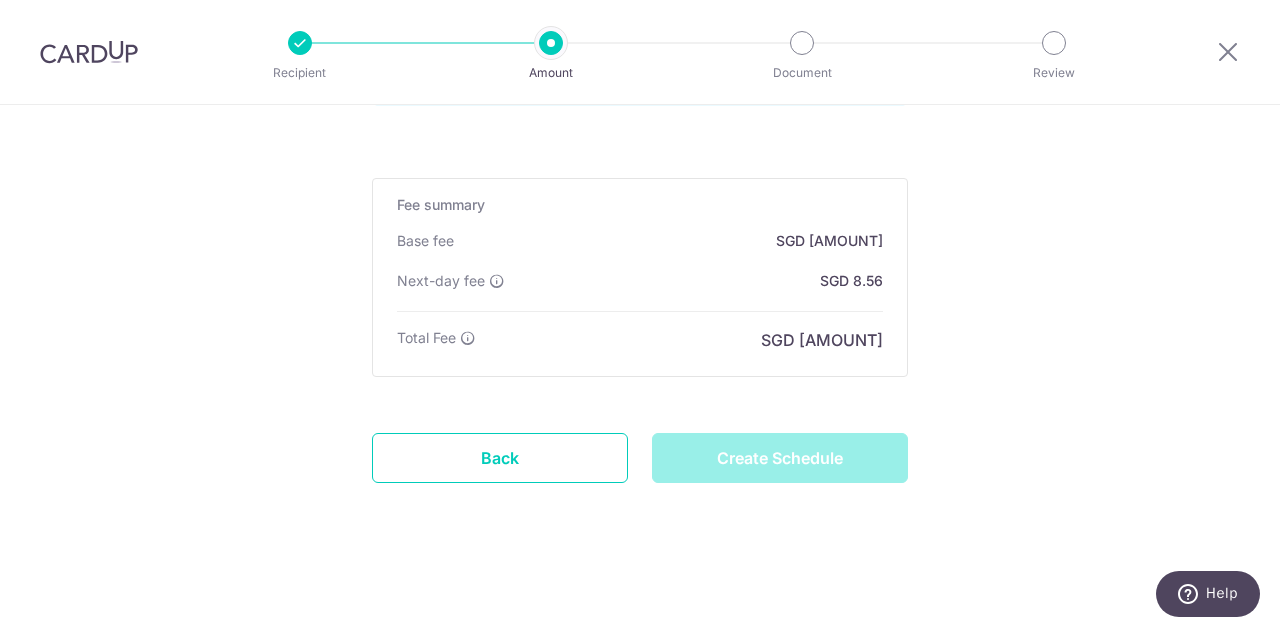 scroll, scrollTop: 882, scrollLeft: 0, axis: vertical 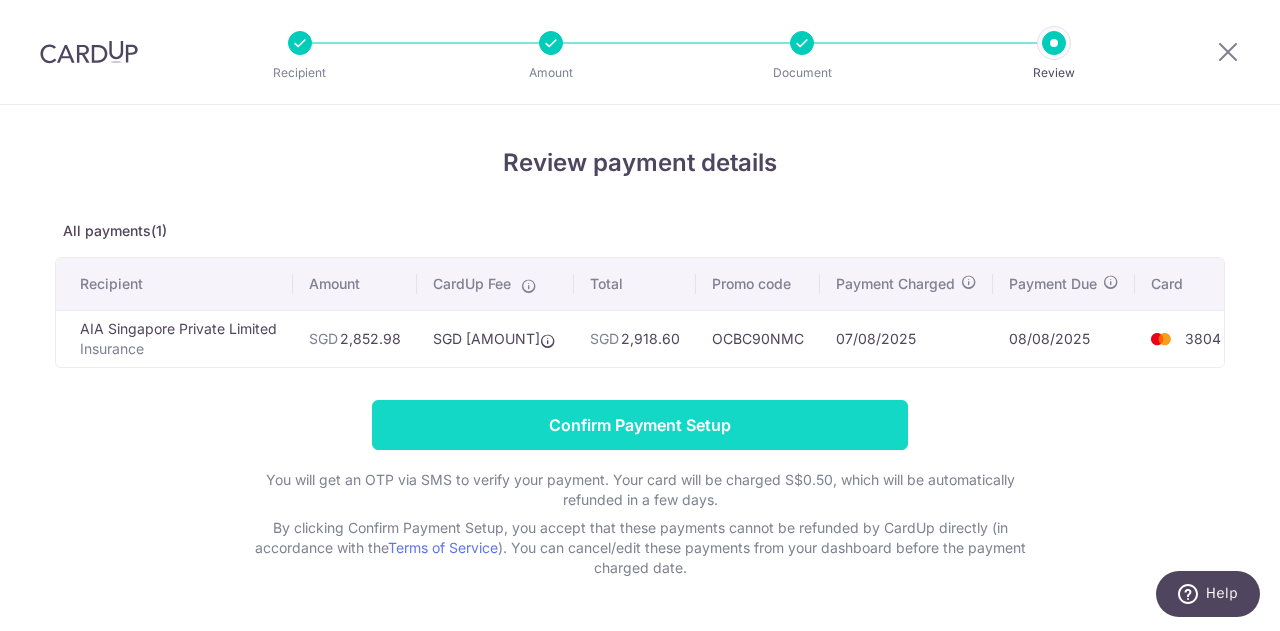 click on "Confirm Payment Setup" at bounding box center [640, 425] 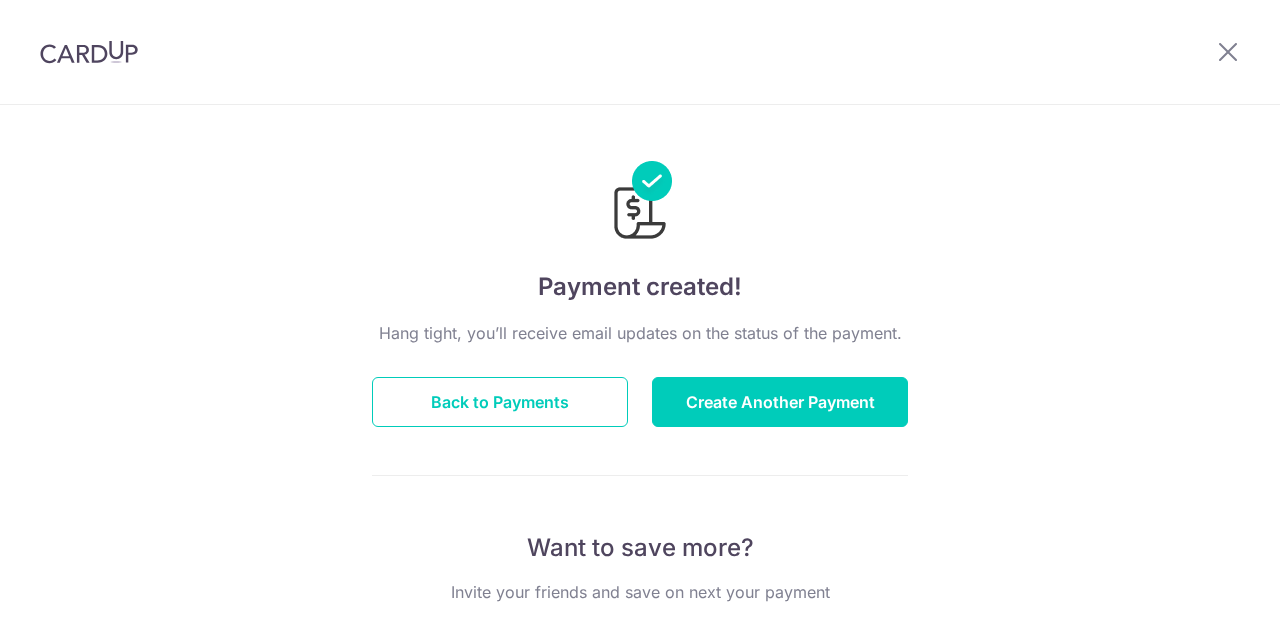 scroll, scrollTop: 0, scrollLeft: 0, axis: both 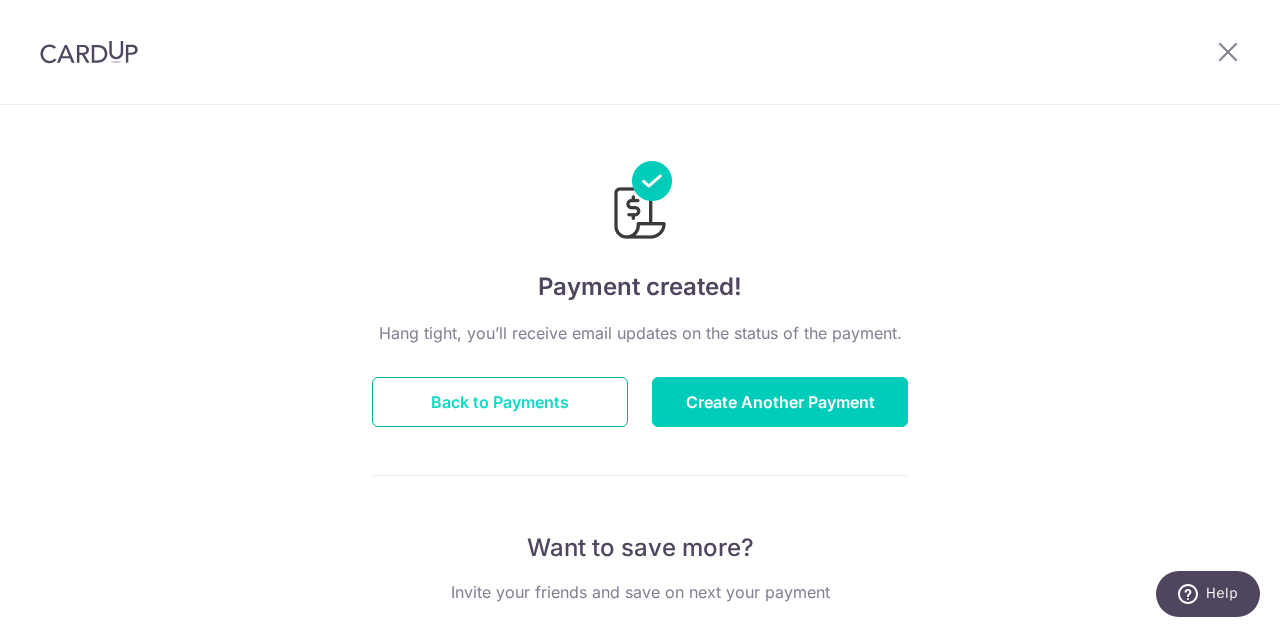 drag, startPoint x: 544, startPoint y: 418, endPoint x: 542, endPoint y: 401, distance: 17.117243 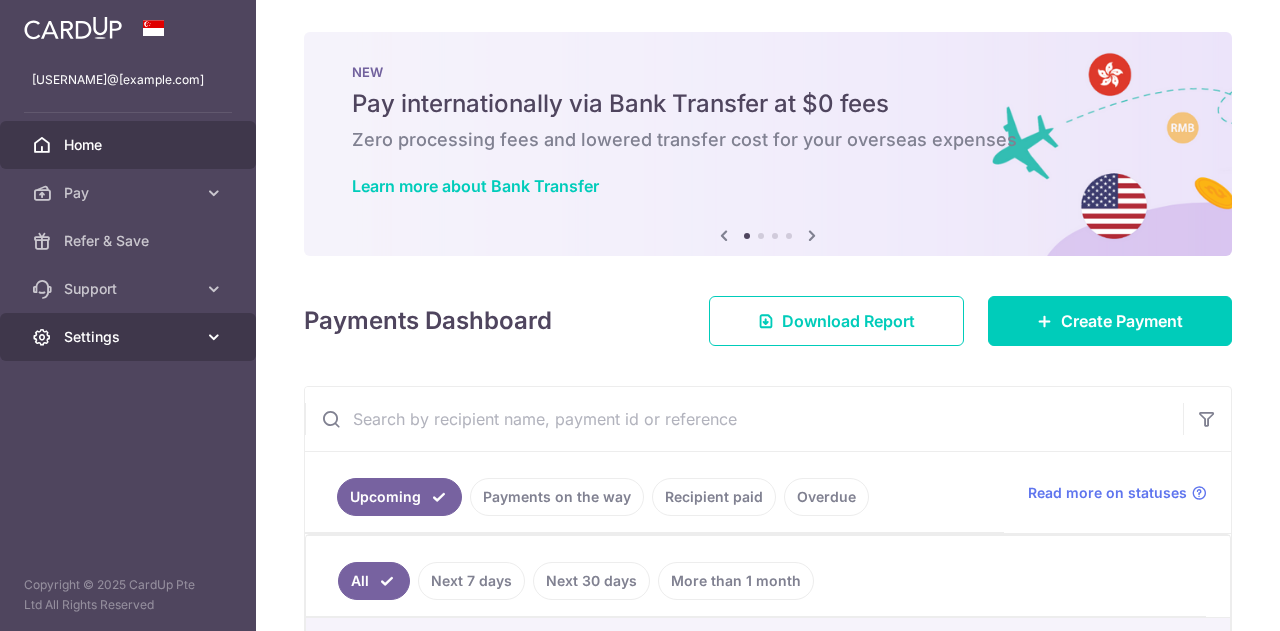 scroll, scrollTop: 0, scrollLeft: 0, axis: both 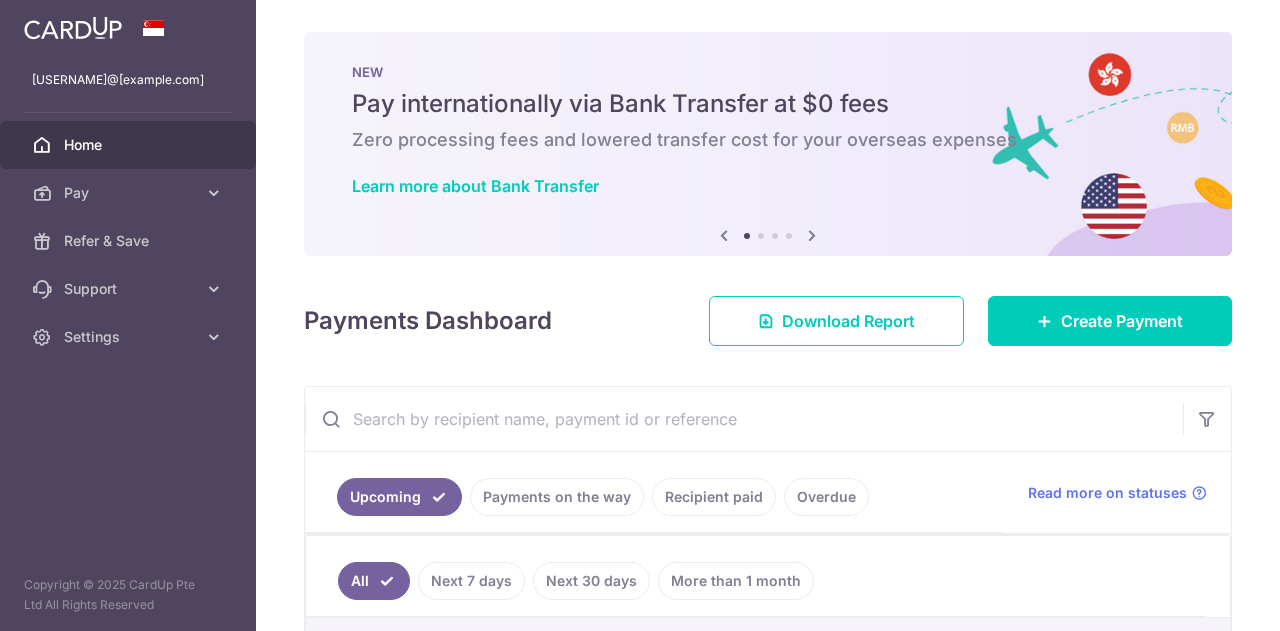 drag, startPoint x: 192, startPoint y: 340, endPoint x: 190, endPoint y: 373, distance: 33.06055 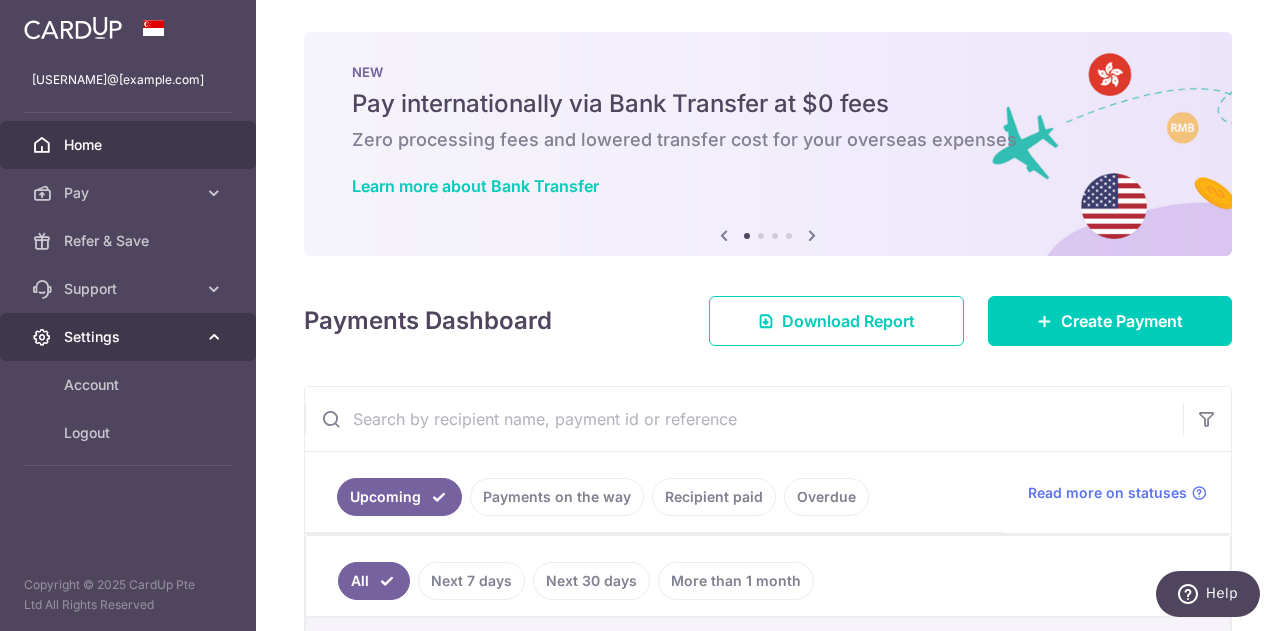 scroll, scrollTop: 0, scrollLeft: 0, axis: both 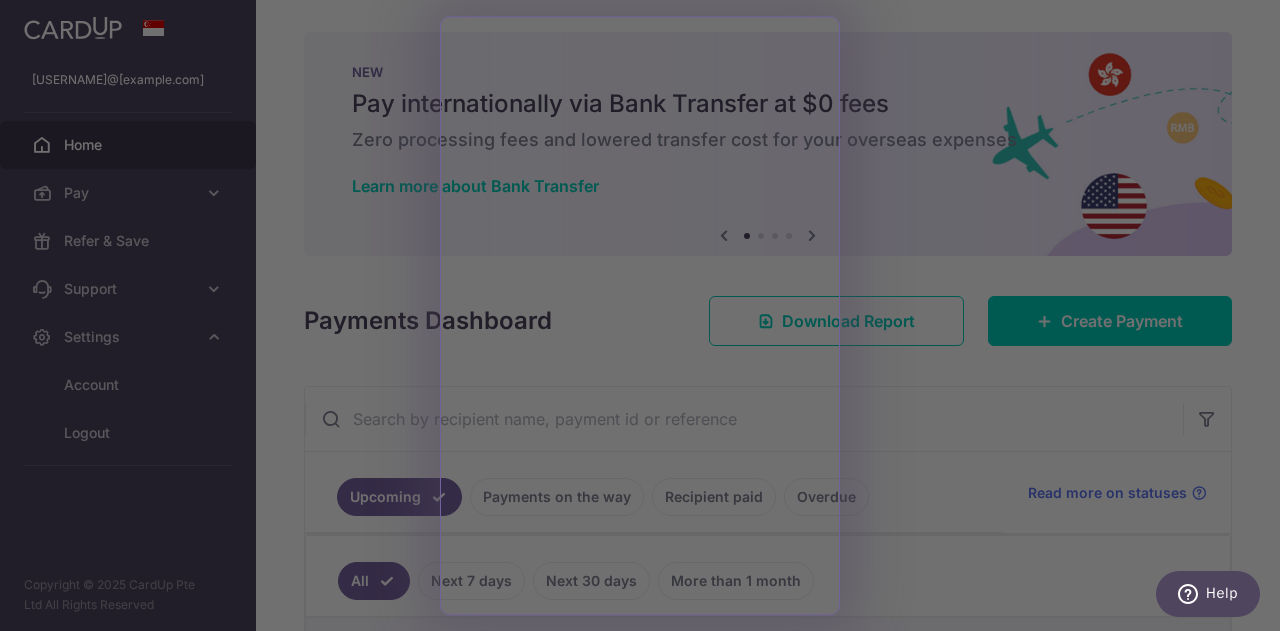 drag, startPoint x: 870, startPoint y: 434, endPoint x: 910, endPoint y: 426, distance: 40.792156 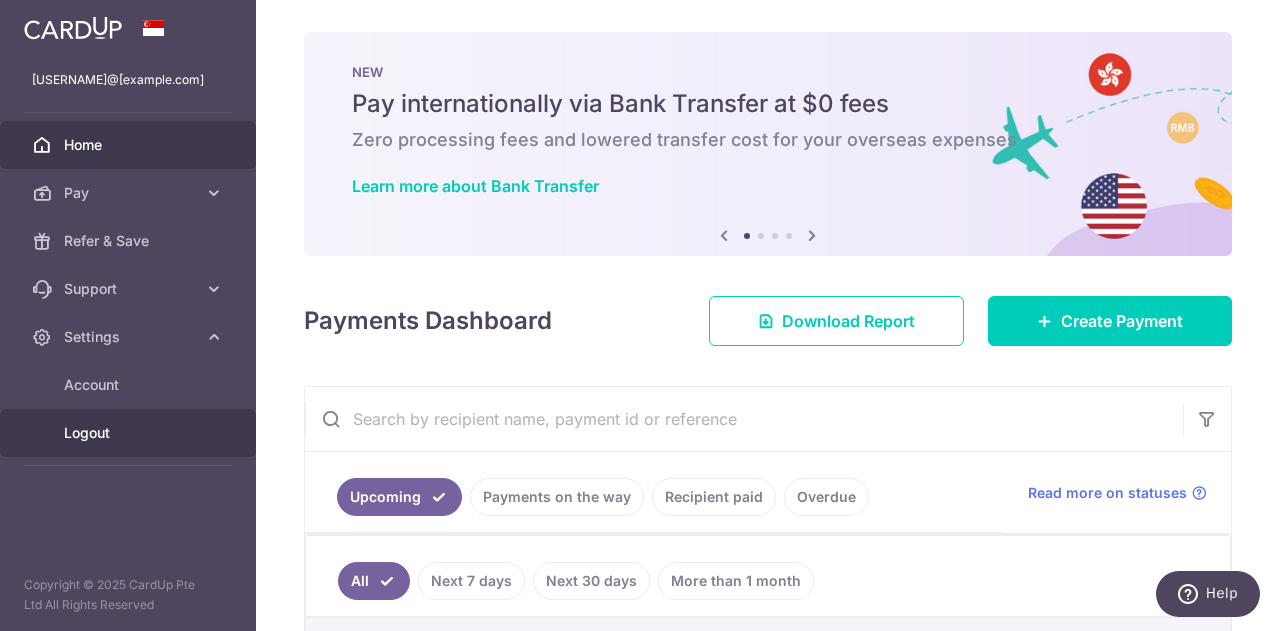 click on "Logout" at bounding box center (130, 433) 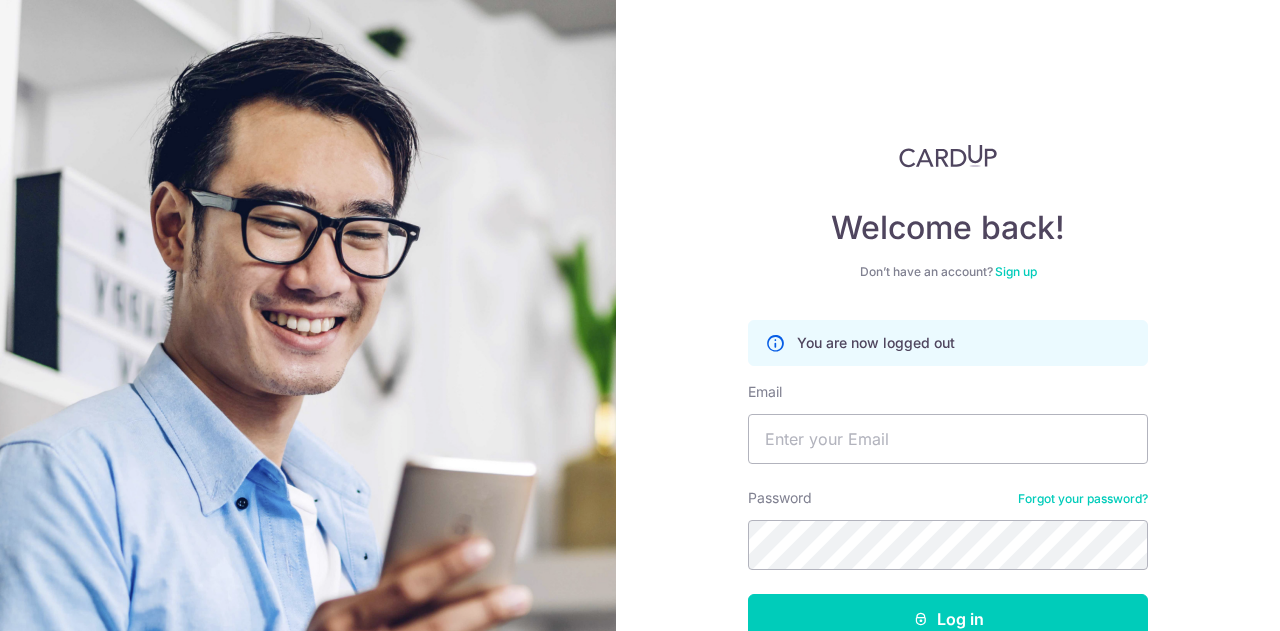 scroll, scrollTop: 0, scrollLeft: 0, axis: both 